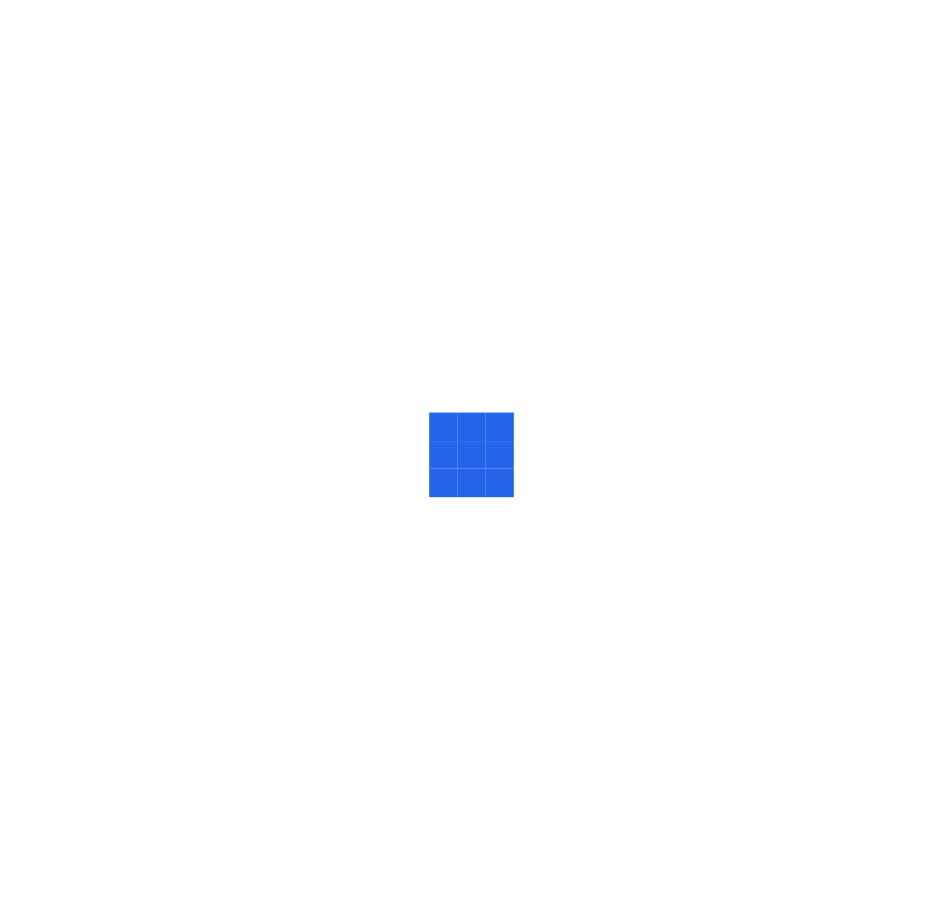 scroll, scrollTop: 0, scrollLeft: 0, axis: both 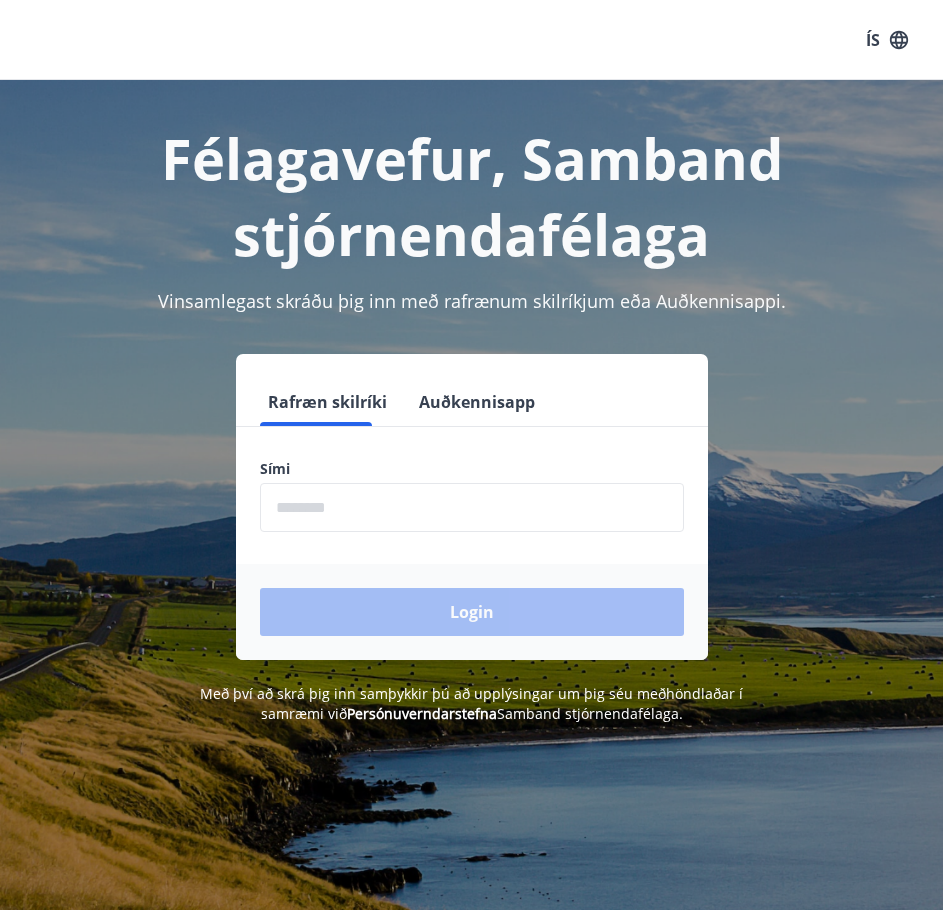 click on "Rafræn skilríki Auðkennisapp Sími ​ Login" at bounding box center [472, 519] 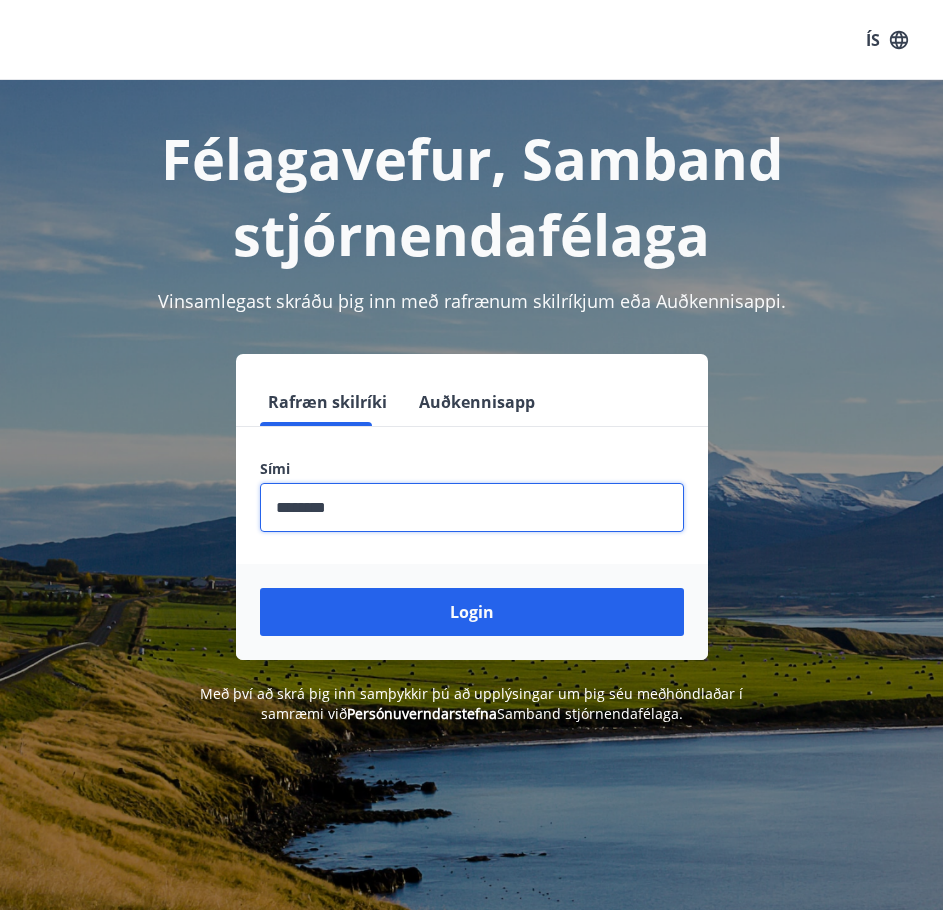 type on "********" 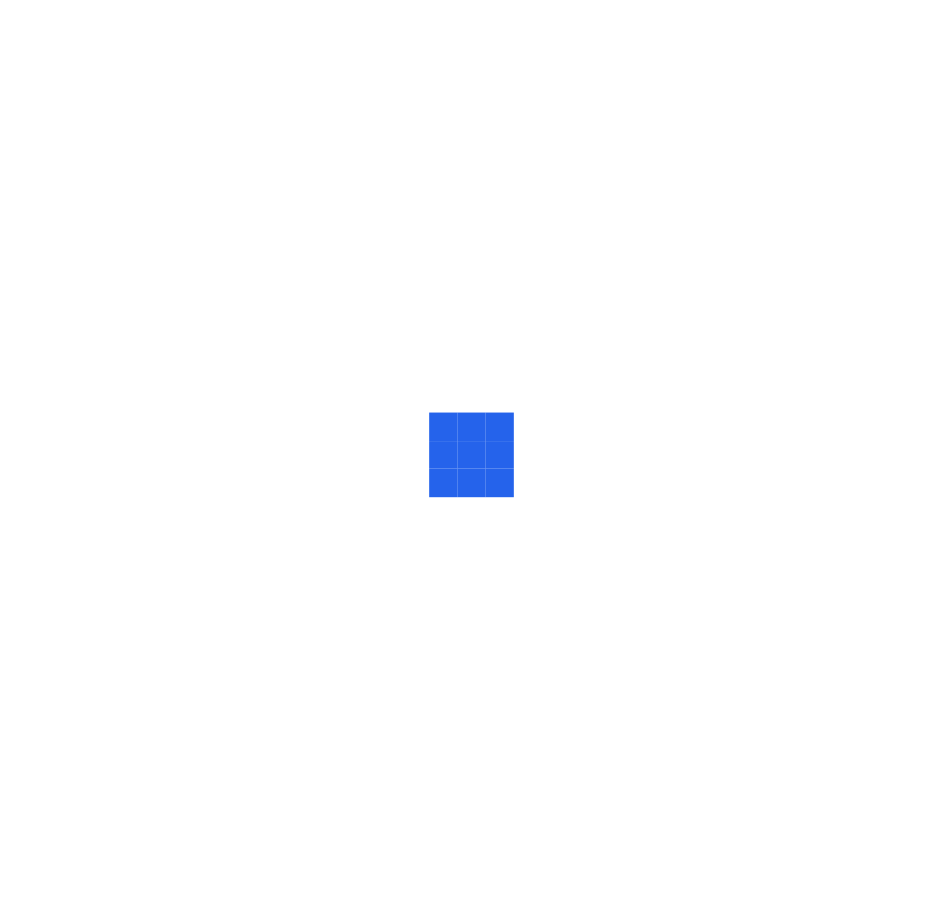 scroll, scrollTop: 0, scrollLeft: 0, axis: both 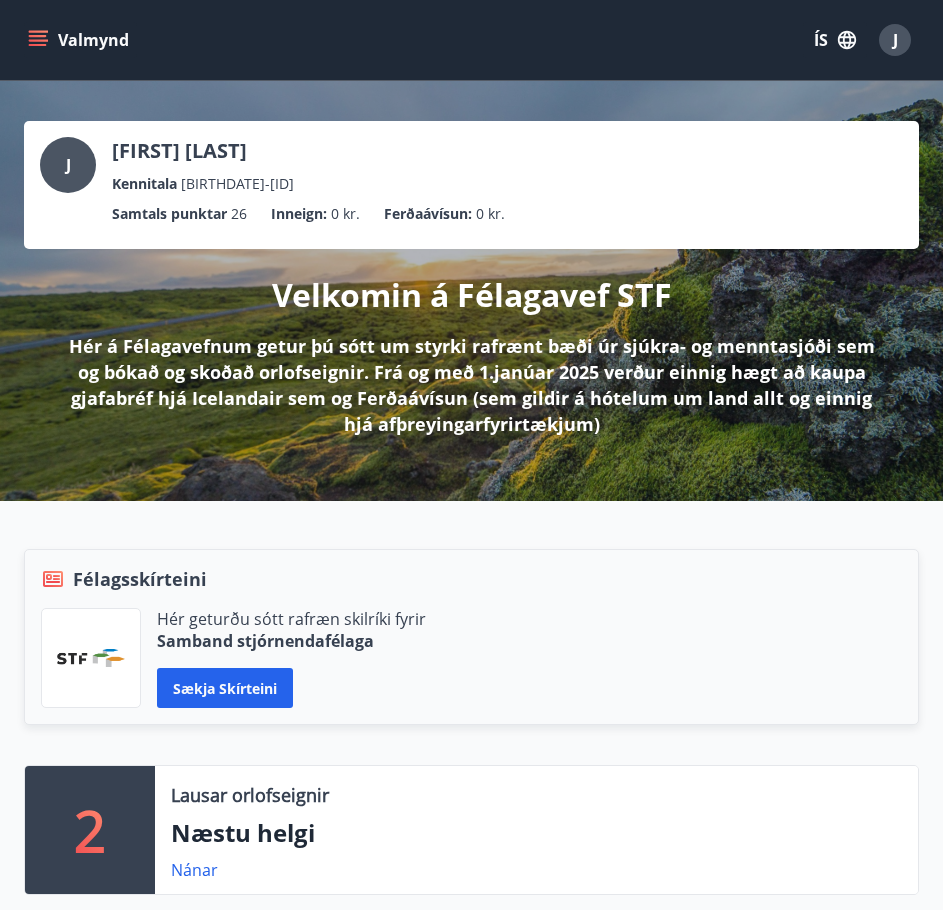 click 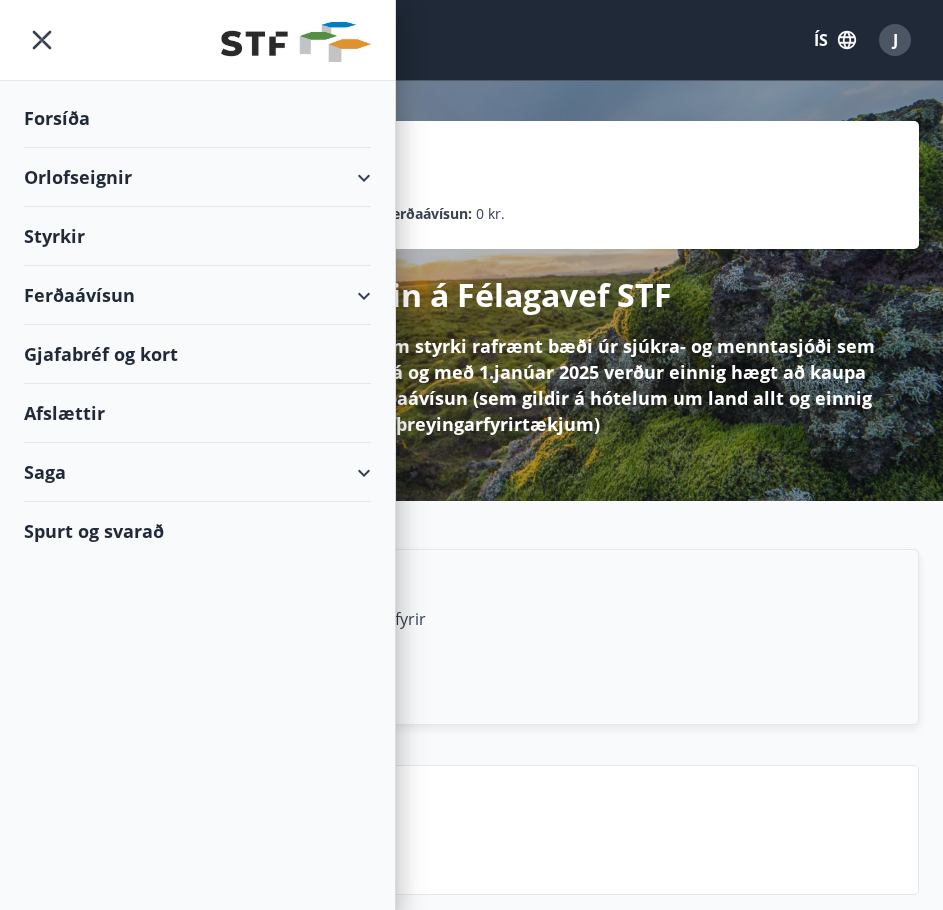 click on "[FIRST] [LAST] Kennitala [SSN] Samtals punktar 26 Inneign : 0 kr. Ferðaávísun : 0 kr. Velkomin á Félagavef STF Hér á Félagavefnum getur þú sótt um styrki rafrænt bæði úr sjúkra- og menntasjóði sem og bókað og skoðað orlofseignir.
Frá og með 1.janúar 2025 verður einnig hægt að kaupa gjafabréf hjá Icelandair sem og Ferðaávísun (sem gildir á hótelum um land allt og einnig hjá afþreyingarfyrirtækjum)" at bounding box center (471, 291) 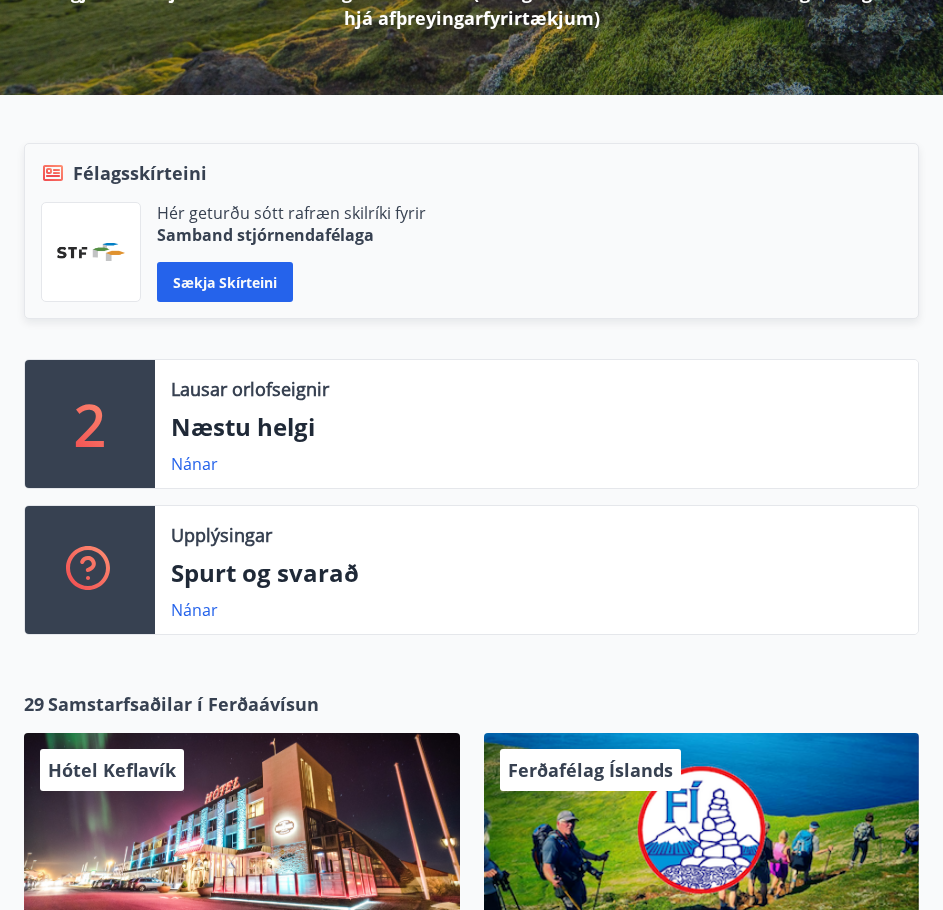 scroll, scrollTop: 0, scrollLeft: 0, axis: both 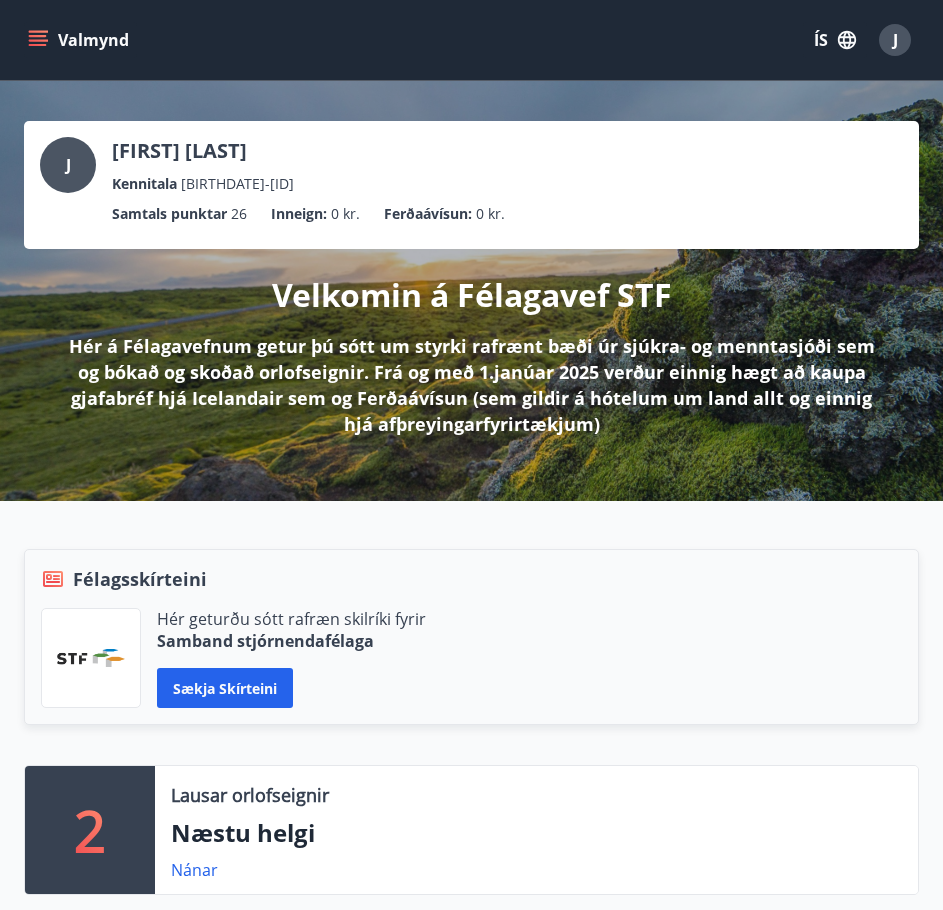 click on "Valmynd" at bounding box center (80, 40) 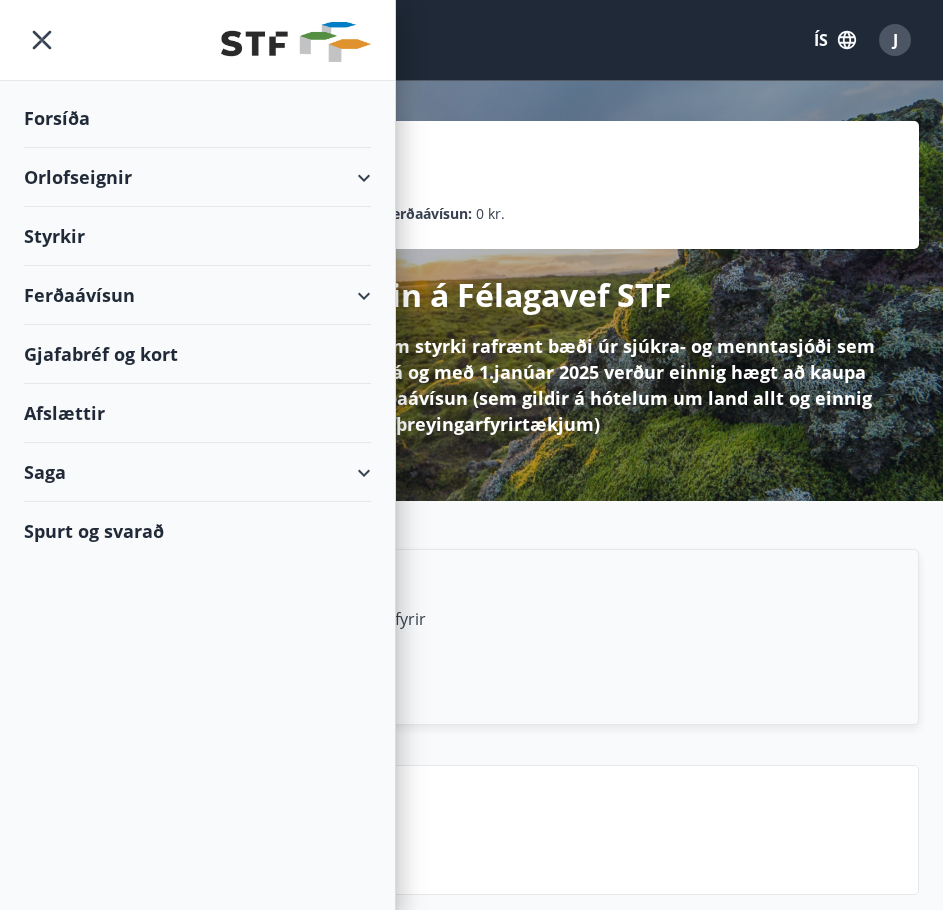 click on "Orlofseignir" at bounding box center (197, 177) 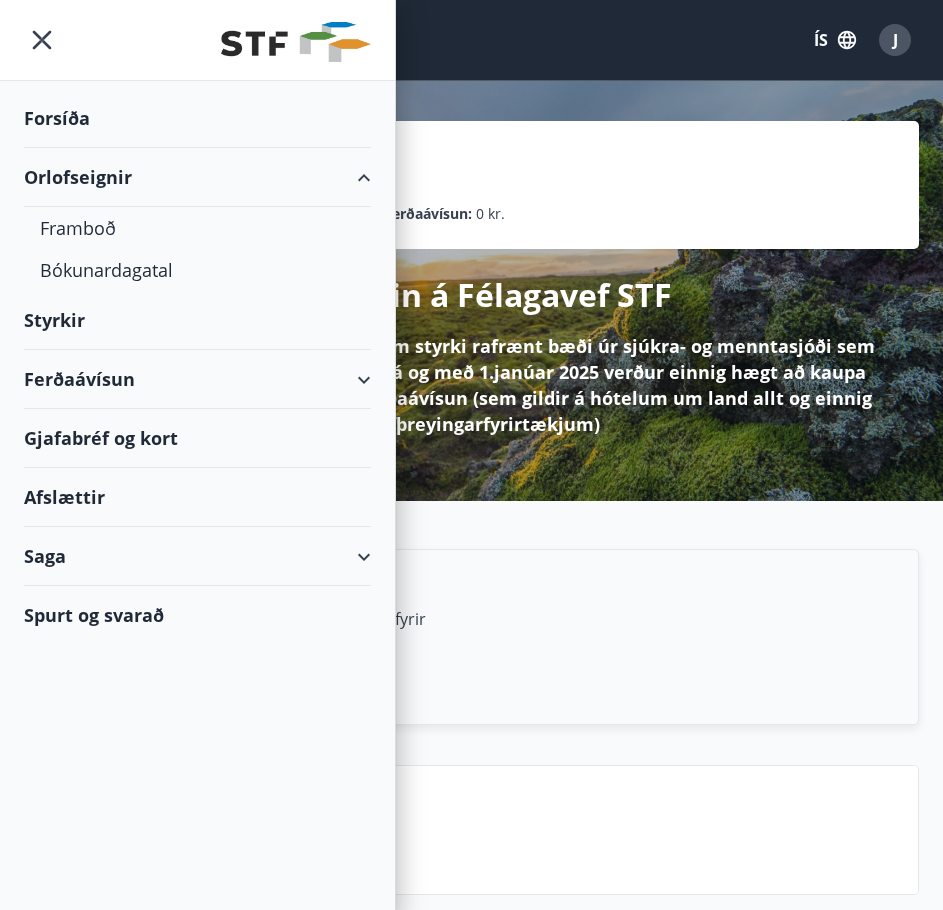 click on "Orlofseignir" at bounding box center [197, 177] 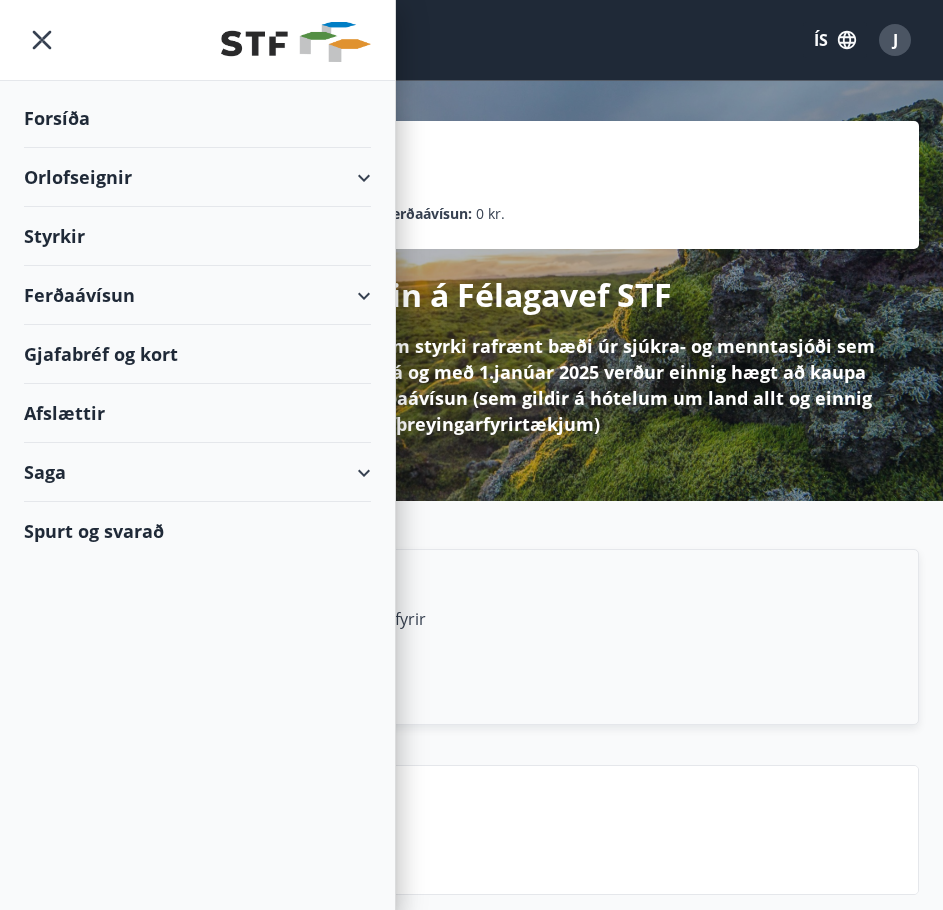 click on "Styrkir" at bounding box center (197, 118) 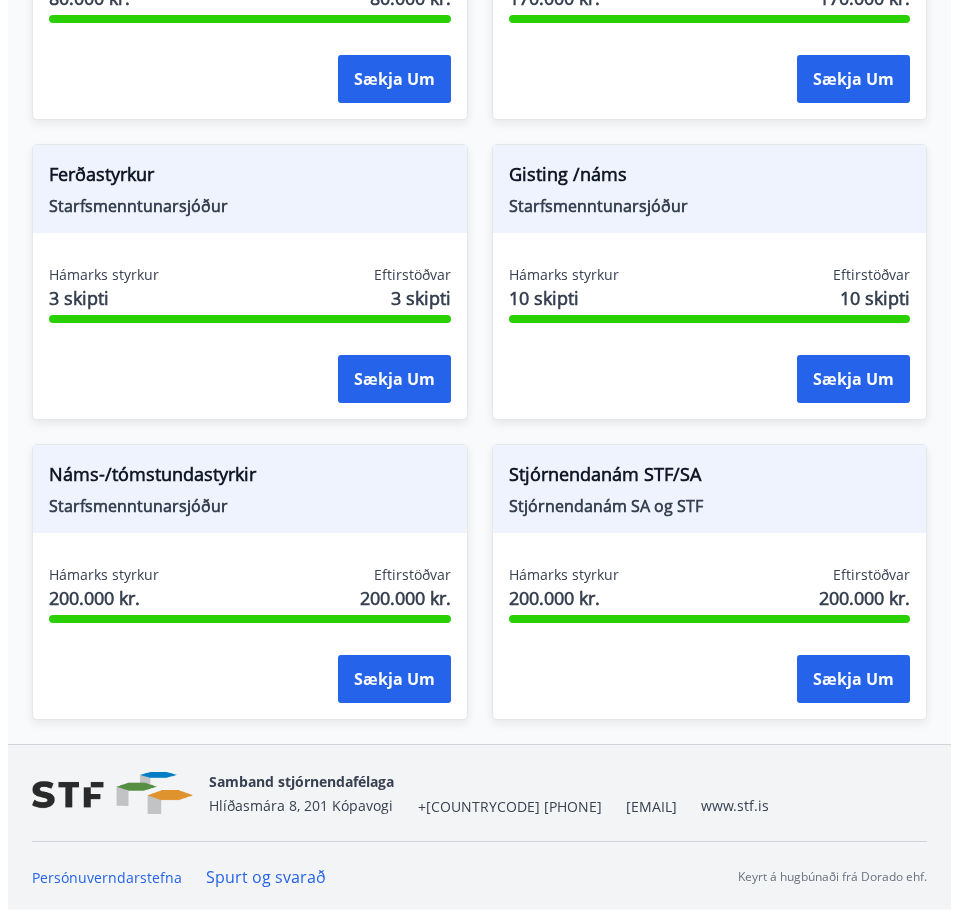 scroll, scrollTop: 2460, scrollLeft: 0, axis: vertical 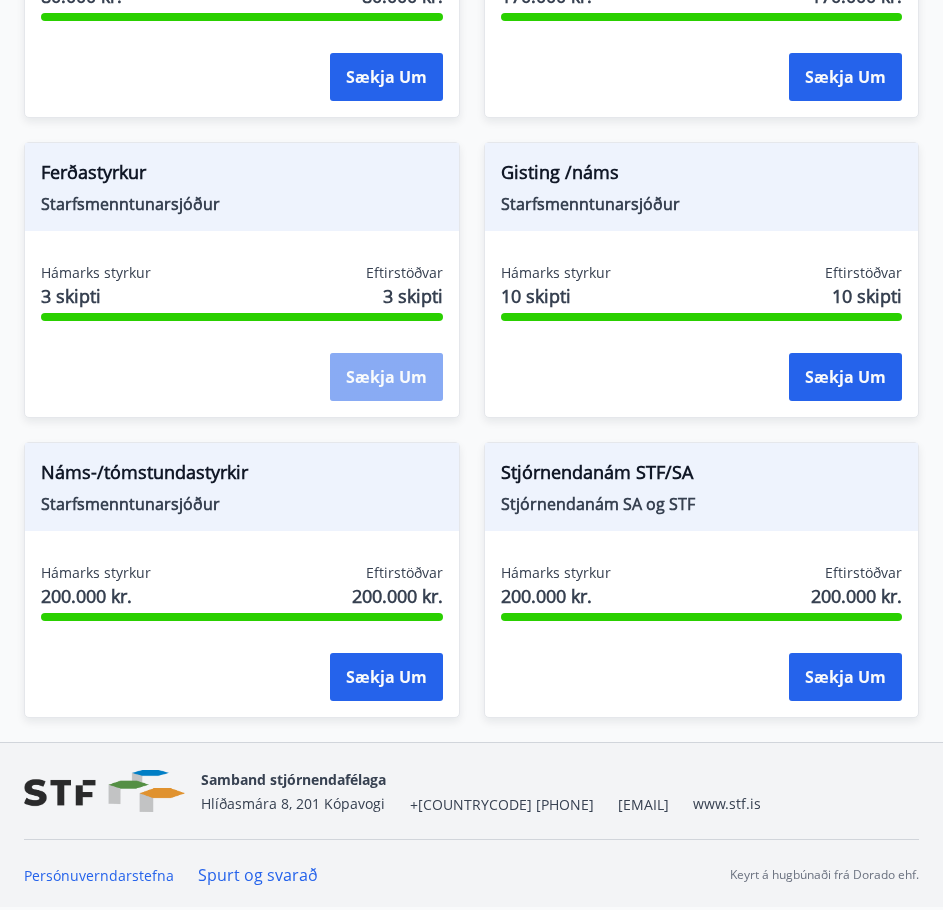 click on "Sækja um" at bounding box center [386, 377] 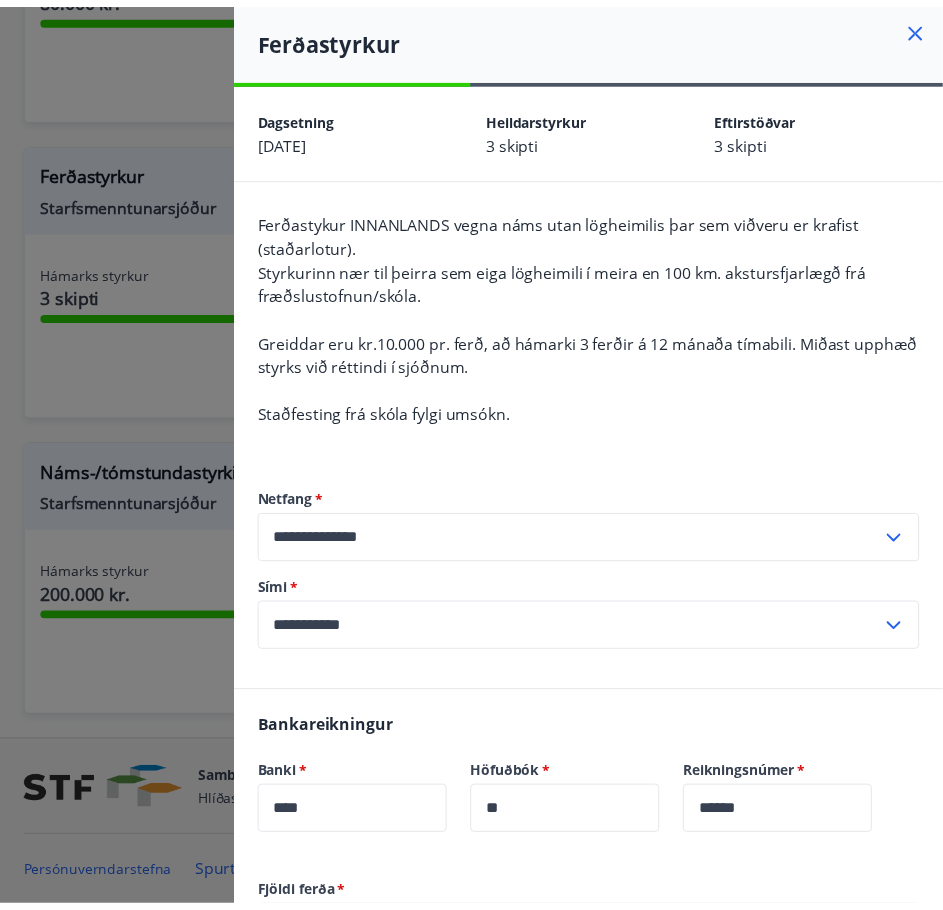 scroll, scrollTop: 0, scrollLeft: 0, axis: both 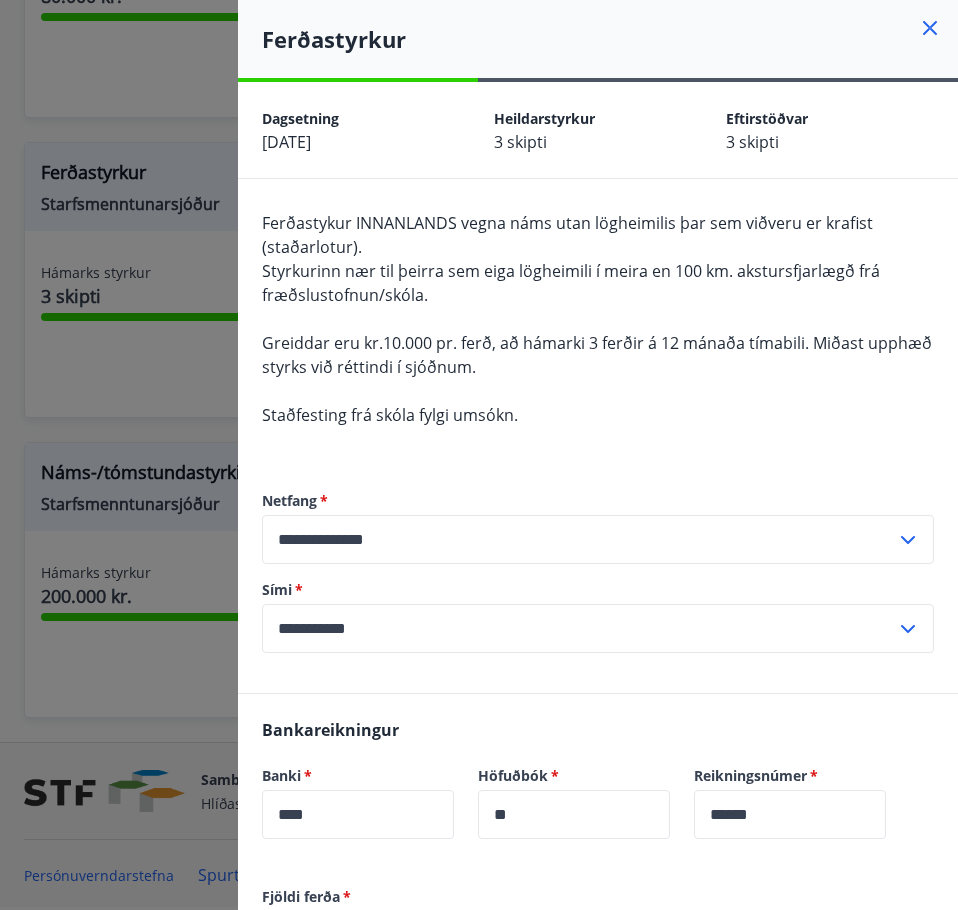 click 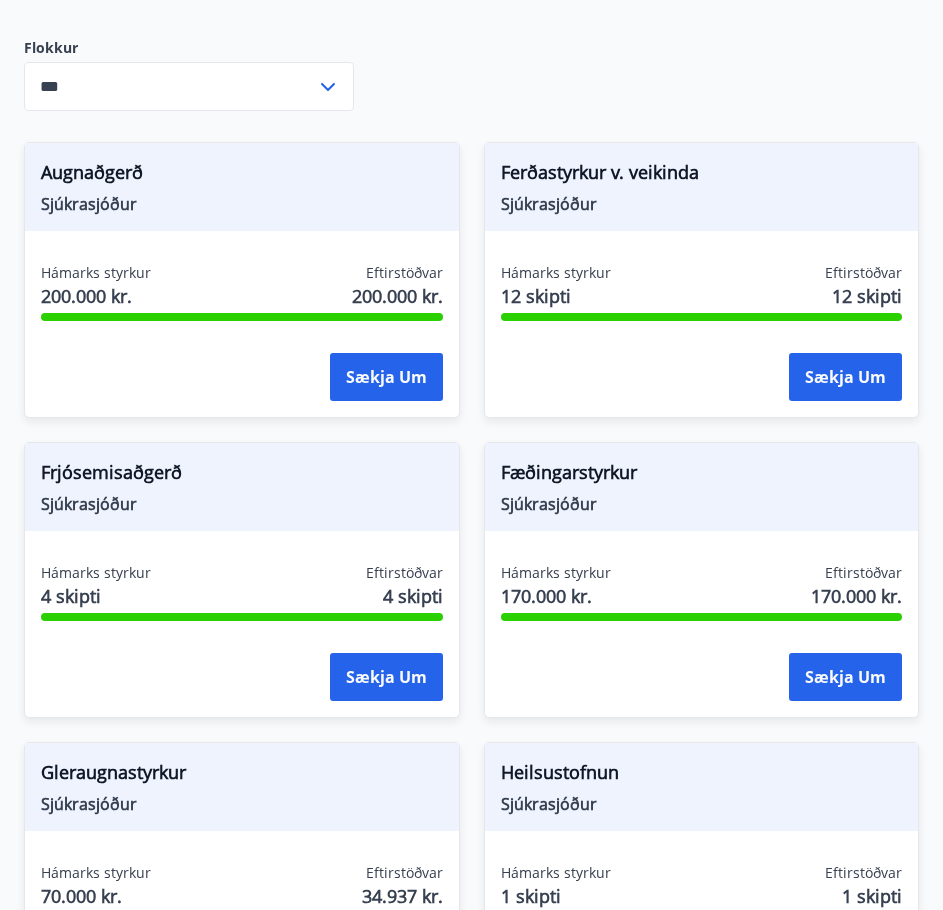 scroll, scrollTop: 0, scrollLeft: 0, axis: both 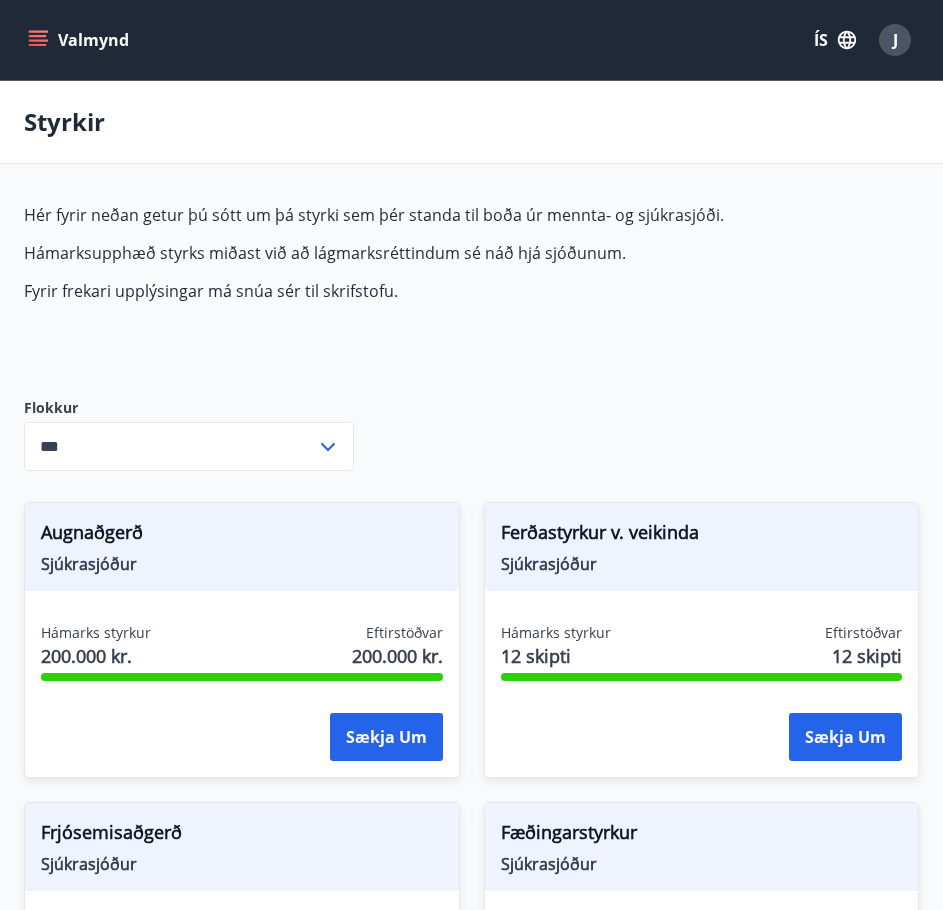 click on "***" at bounding box center [170, 446] 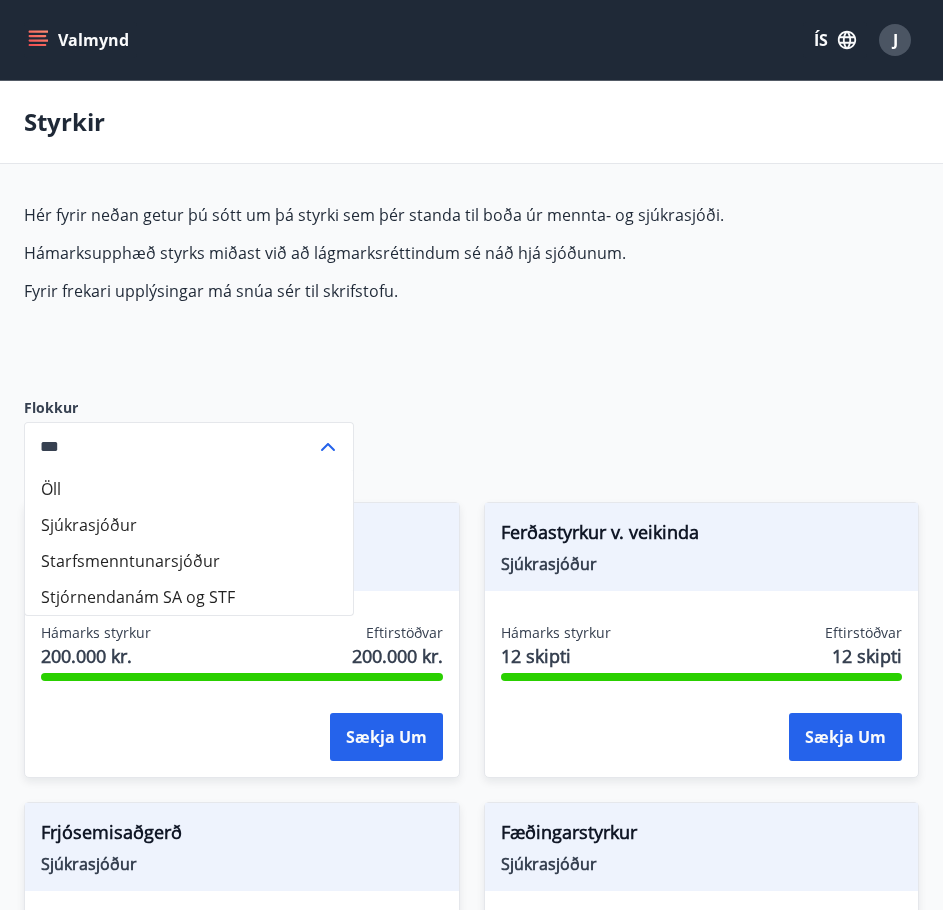 click on "Starfsmenntunarsjóður" at bounding box center [189, 561] 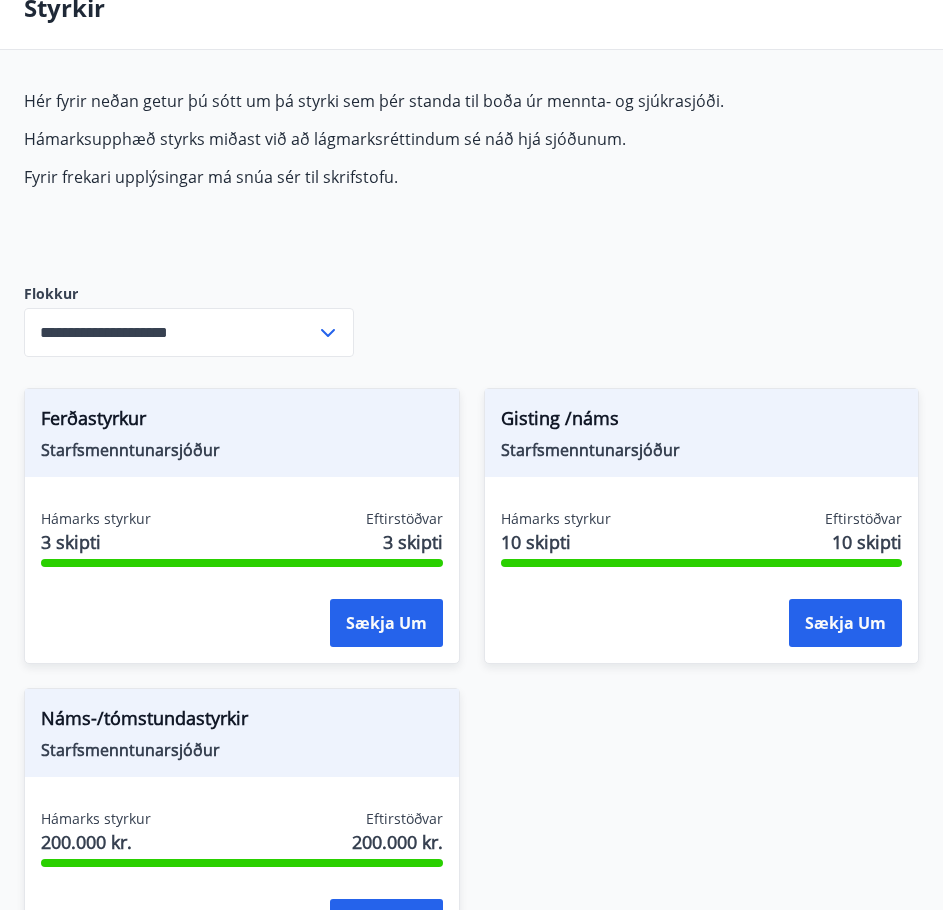 scroll, scrollTop: 200, scrollLeft: 0, axis: vertical 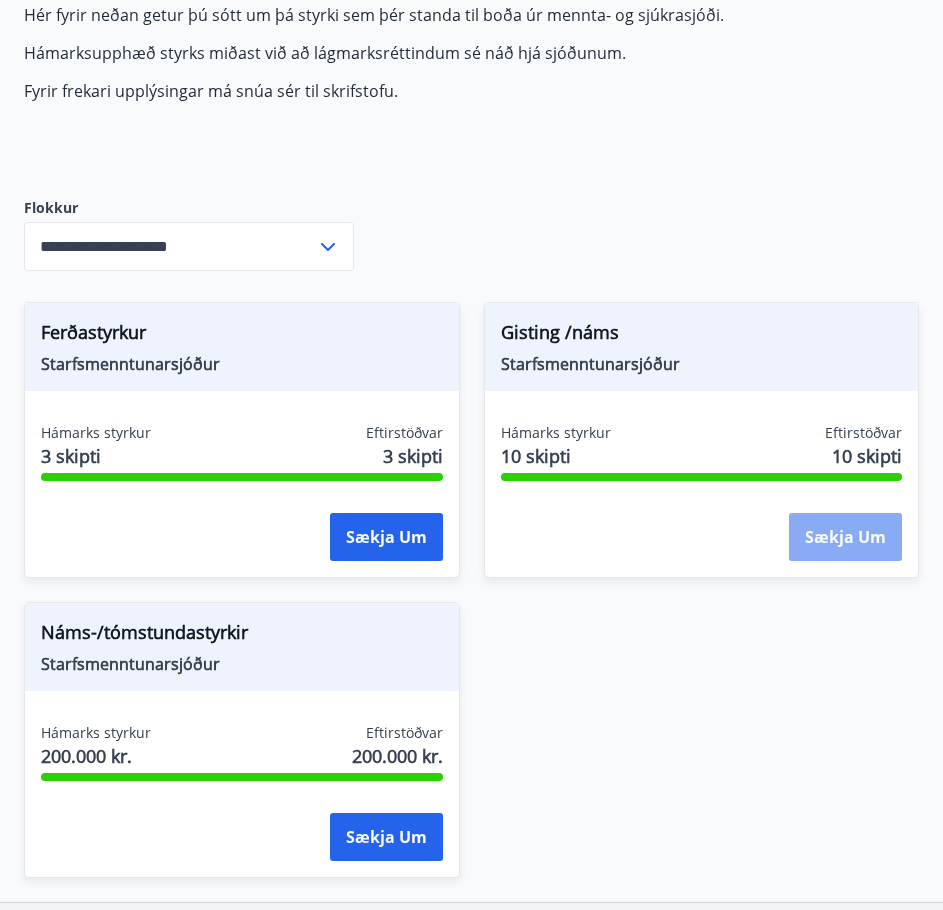 click on "Sækja um" at bounding box center (845, 537) 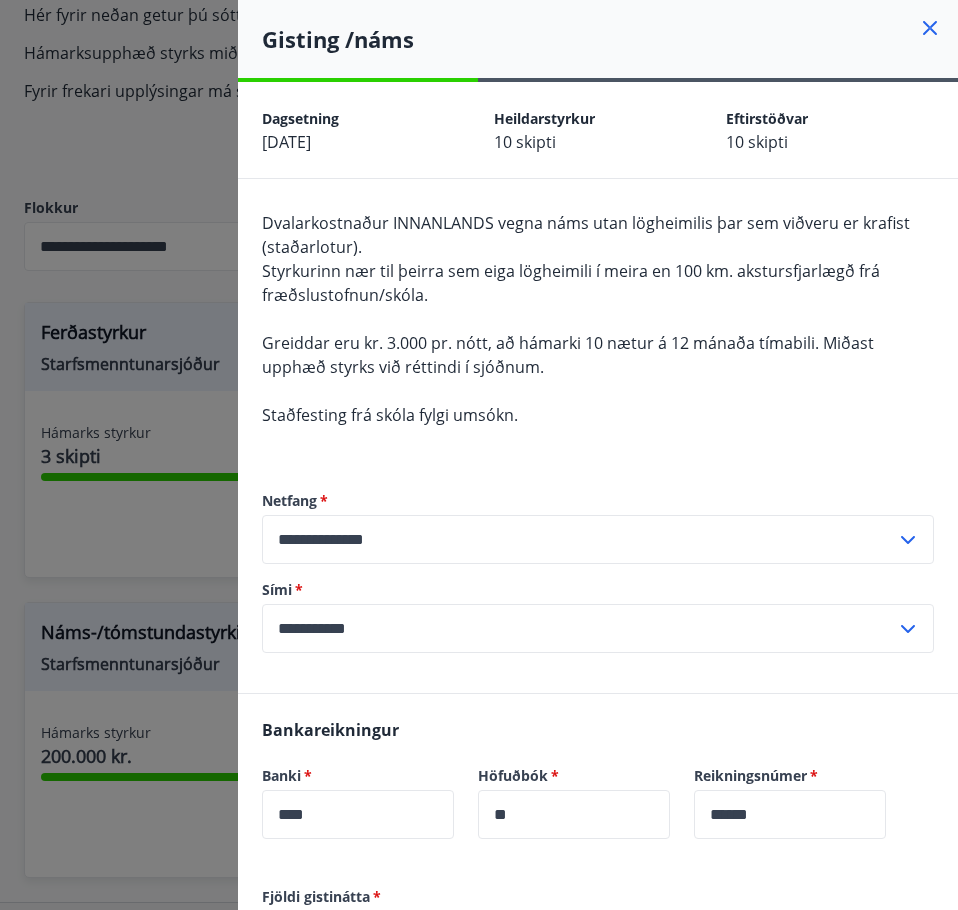 drag, startPoint x: 314, startPoint y: 217, endPoint x: 322, endPoint y: 207, distance: 12.806249 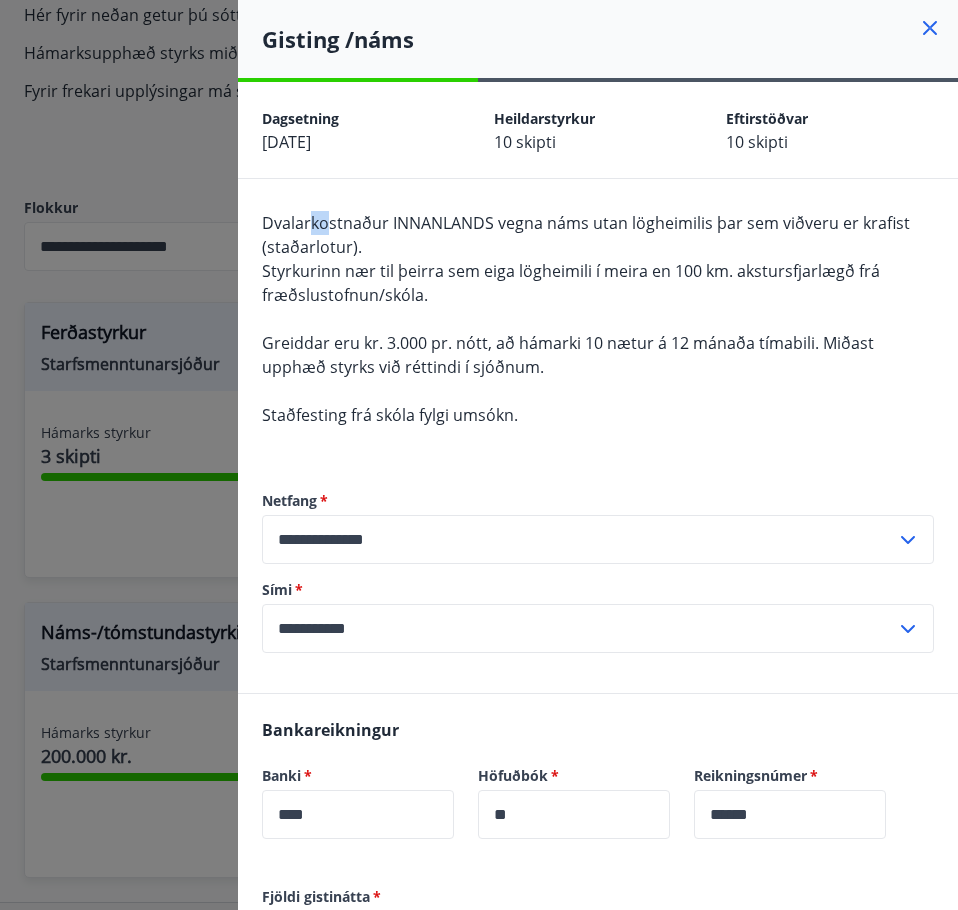 click 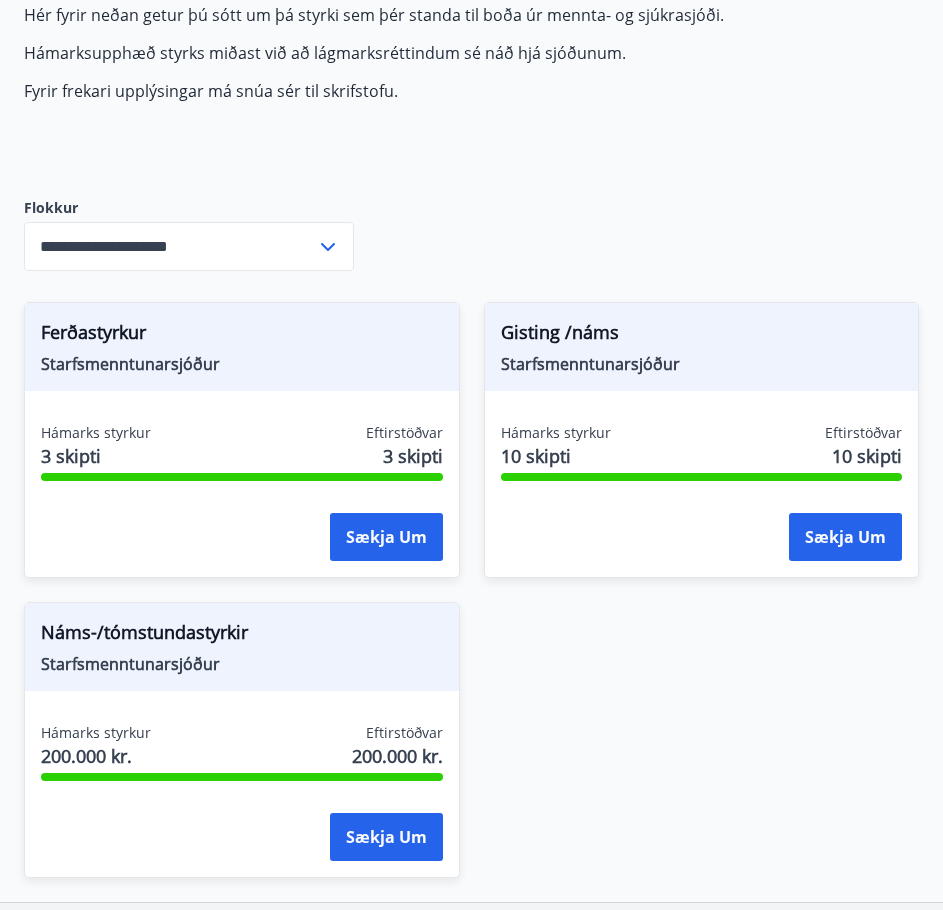 click on "Ferðastyrkur Starfsmenntunarsjóður" at bounding box center [242, 347] 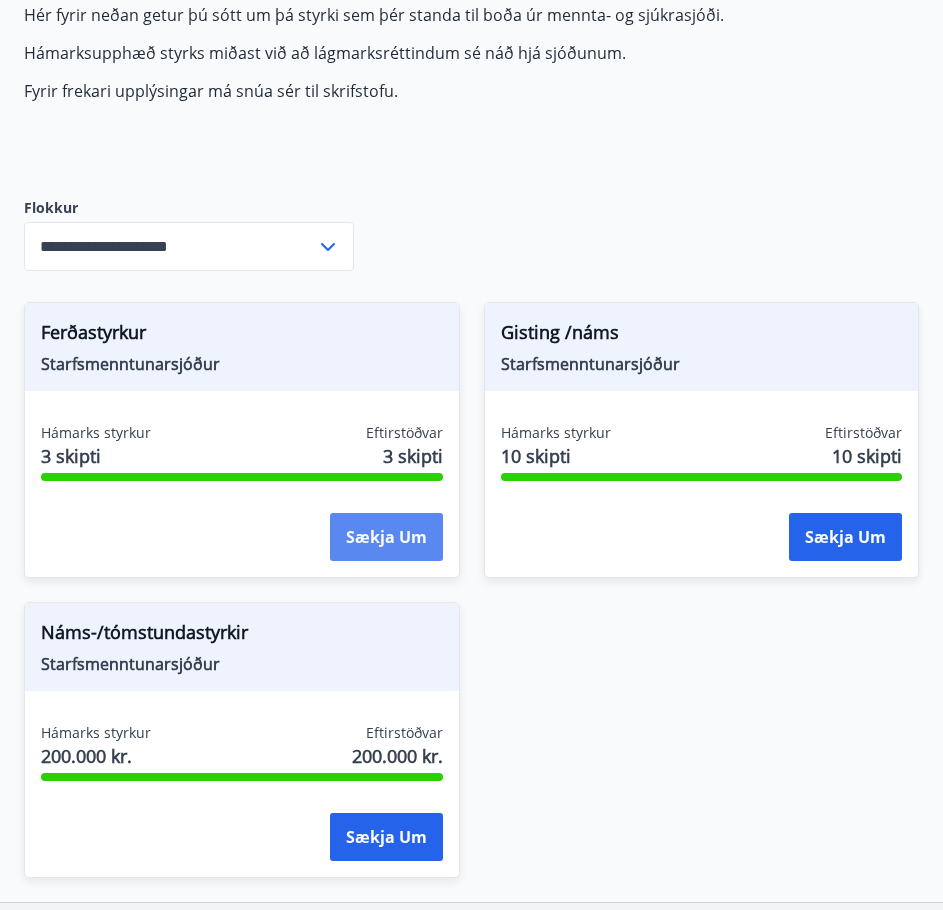 click on "Sækja um" at bounding box center (386, 537) 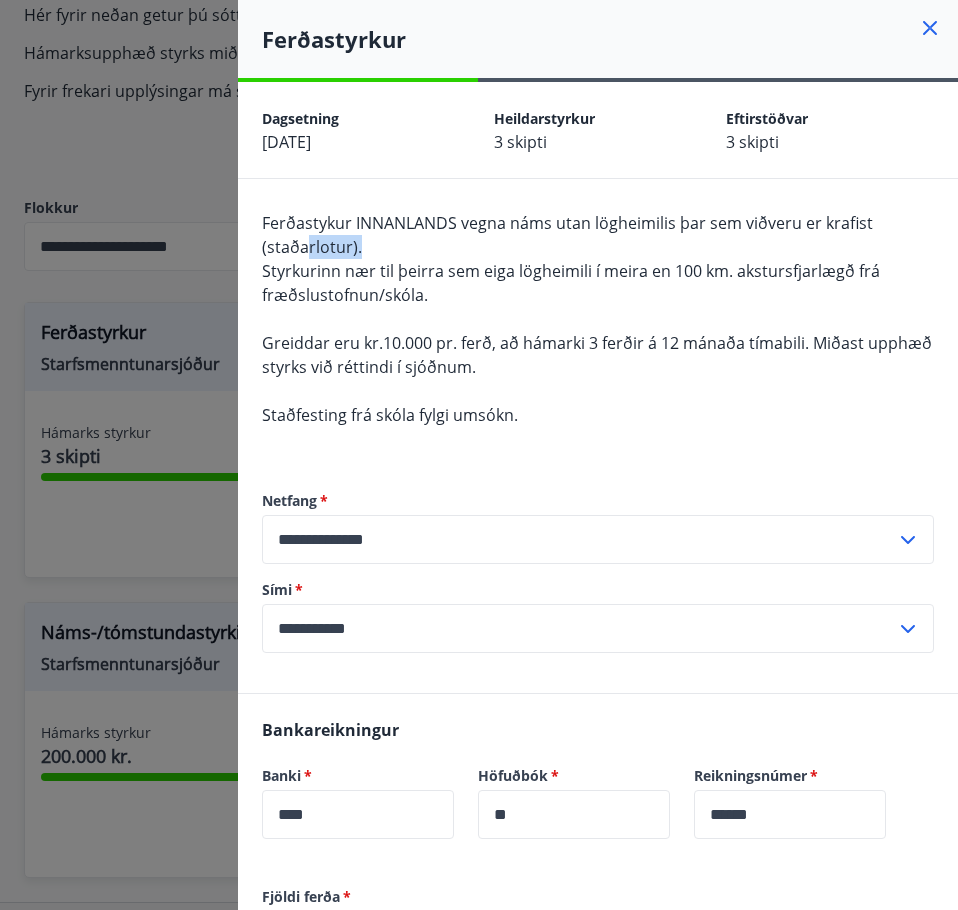 drag, startPoint x: 310, startPoint y: 237, endPoint x: 482, endPoint y: 236, distance: 172.00291 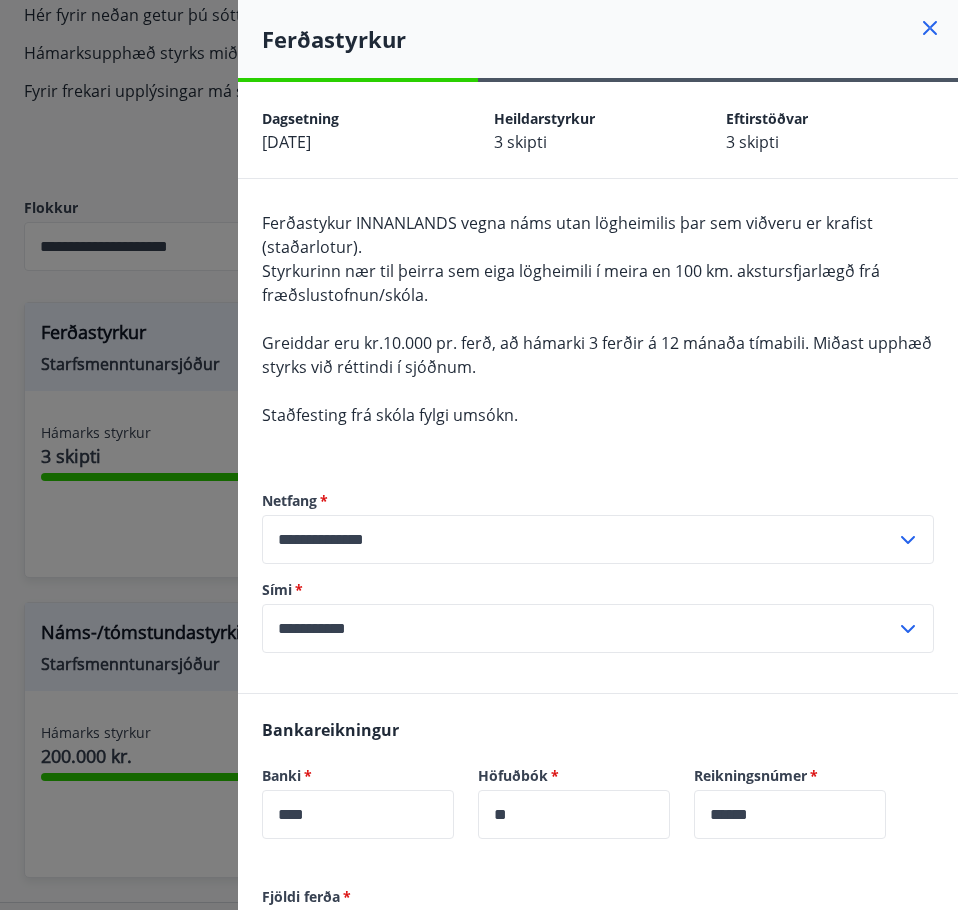click on "Ferðastykur INNANLANDS vegna náms utan lögheimilis þar sem viðveru er krafist (staðarlotur)." at bounding box center (567, 235) 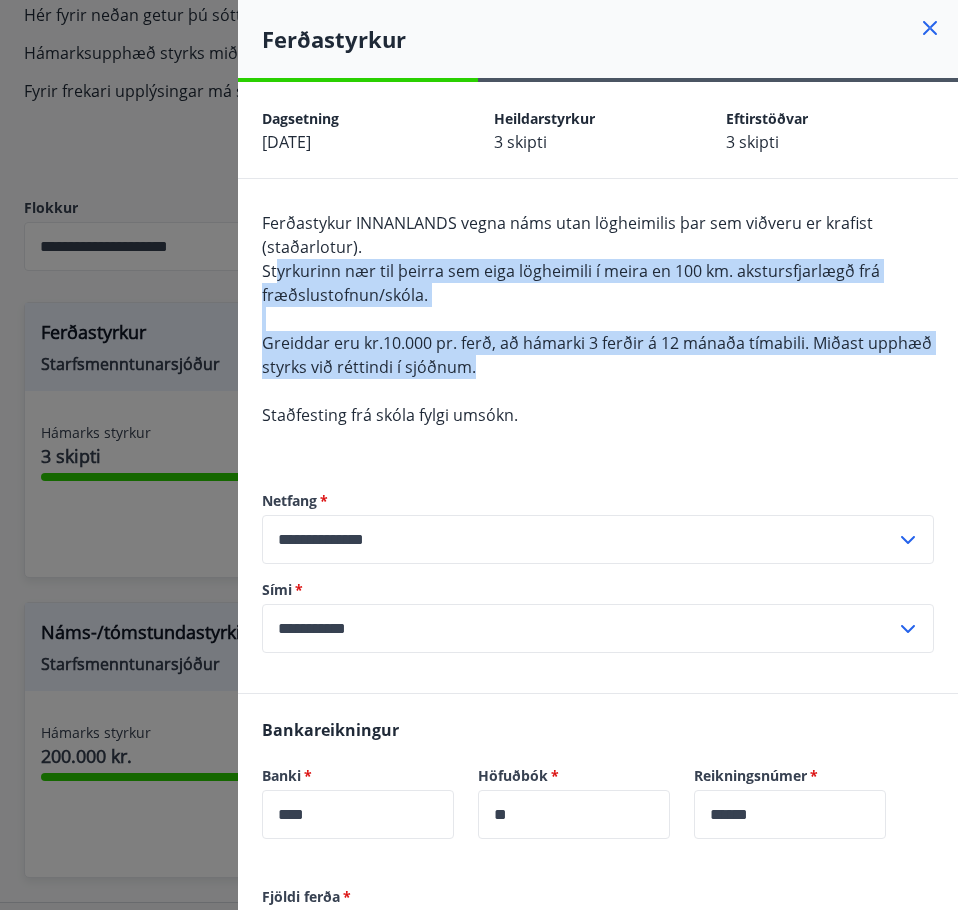 drag, startPoint x: 276, startPoint y: 267, endPoint x: 804, endPoint y: 360, distance: 536.1278 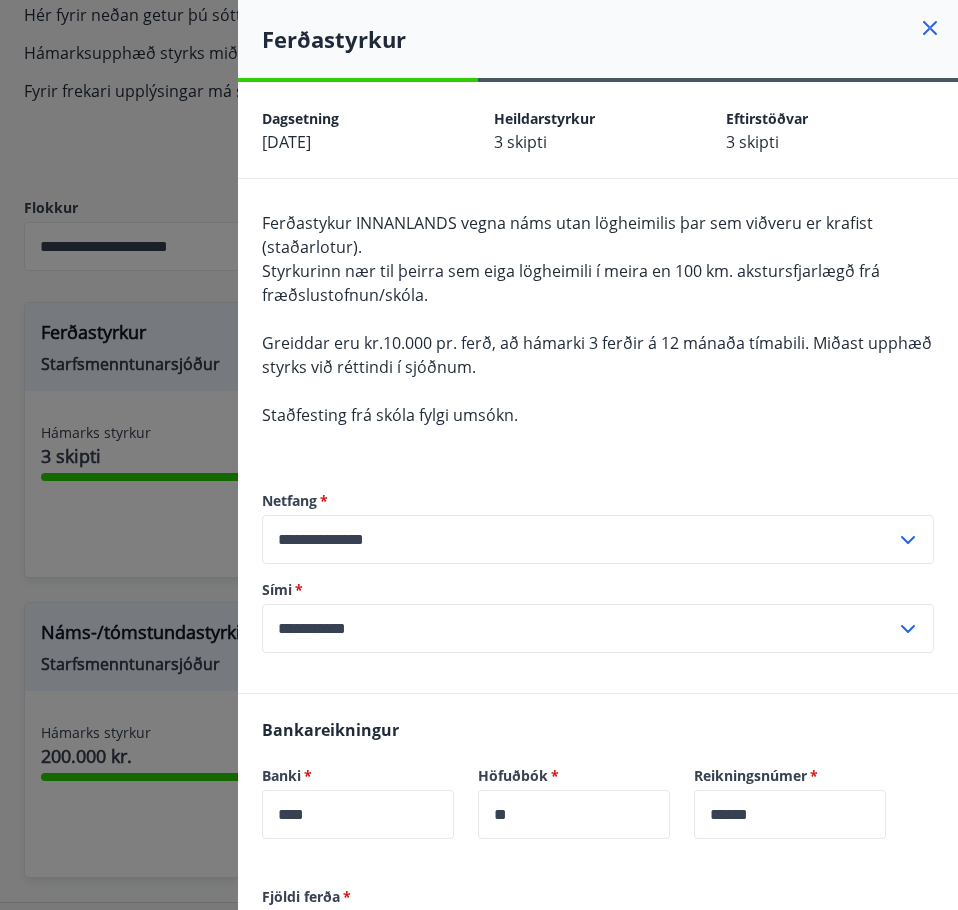 click on "Ferðastykur INNANLANDS vegna náms utan lögheimilis þar sem viðveru er krafist (staðarlotur). Styrkurinn nær til þeirra sem eiga lögheimili í meira en 100 km. akstursfjarlægð frá fræðslustofnun/skóla.   Greiddar eru kr.10.000 pr. ferð, að hámarki 3 ferðir á 12 mánaða tímabili. Miðast upphæð styrks við réttindi í sjóðnum.    Staðfesting frá skóla fylgi umsókn." at bounding box center (598, 331) 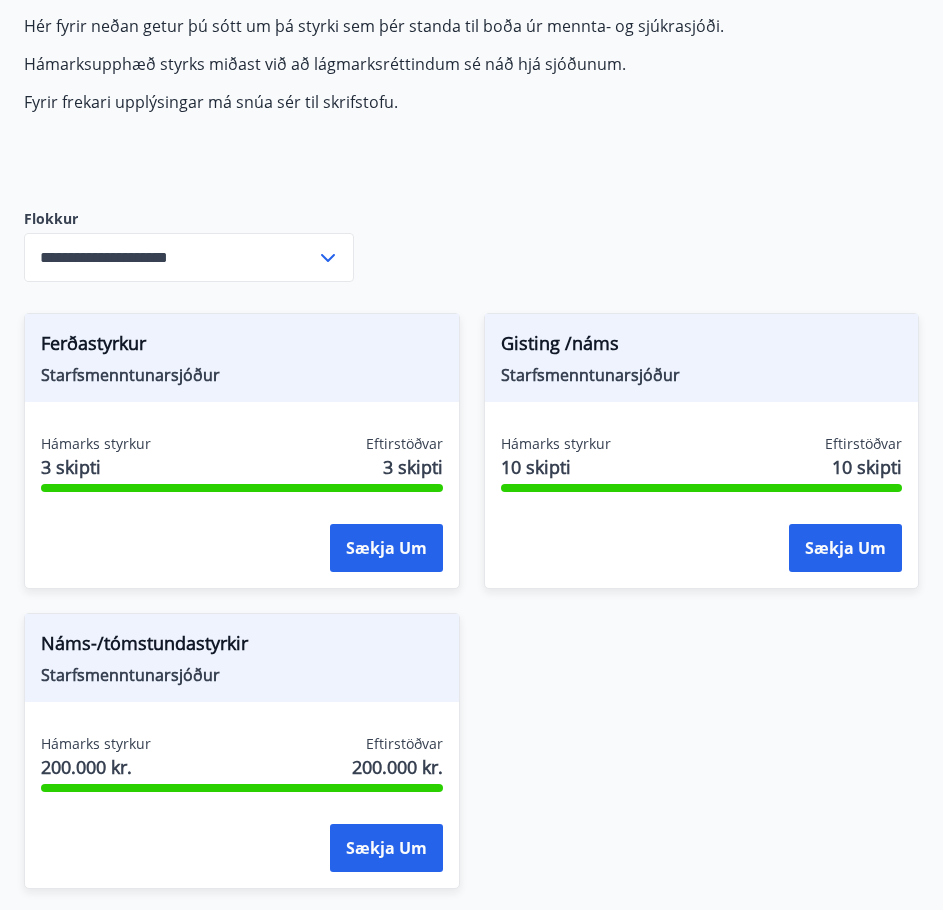 scroll, scrollTop: 0, scrollLeft: 0, axis: both 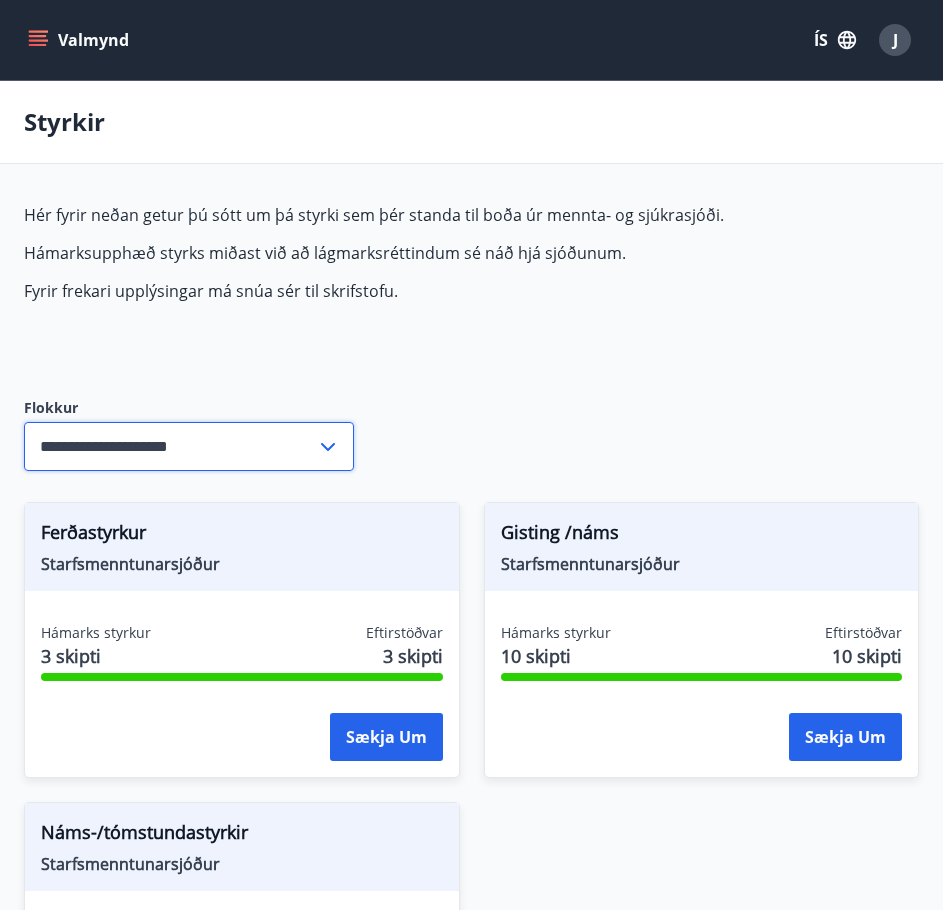 click on "**********" at bounding box center [170, 446] 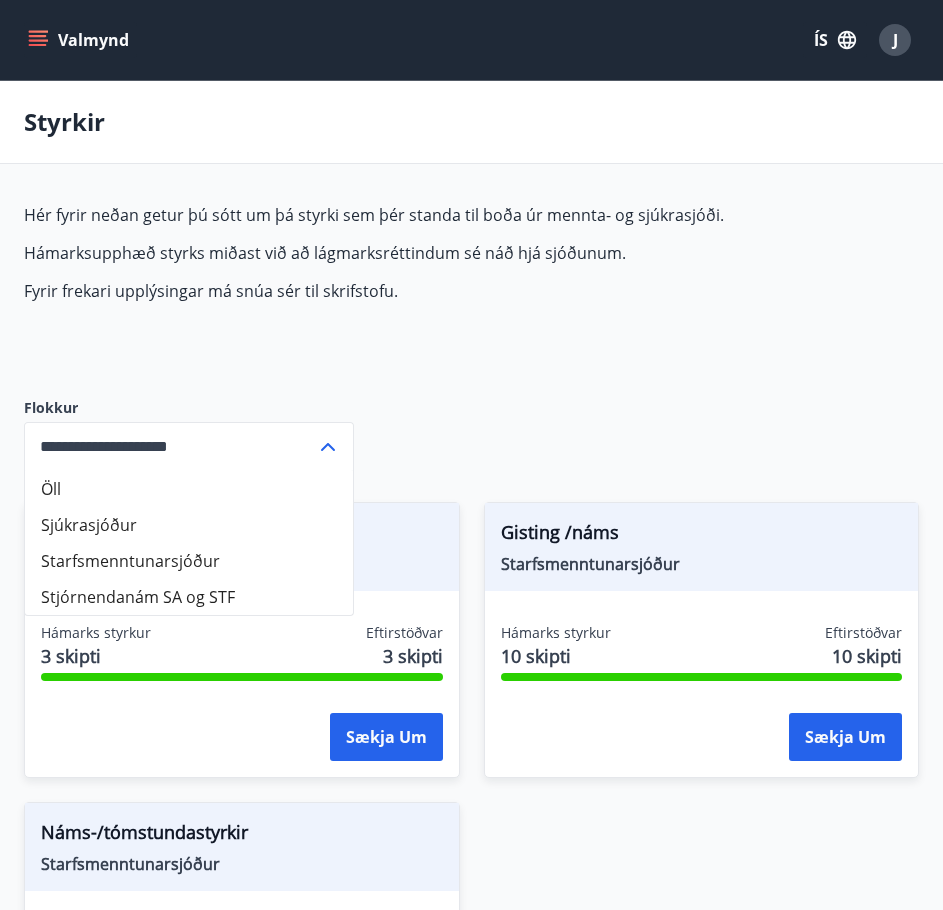 click on "Öll" at bounding box center (189, 489) 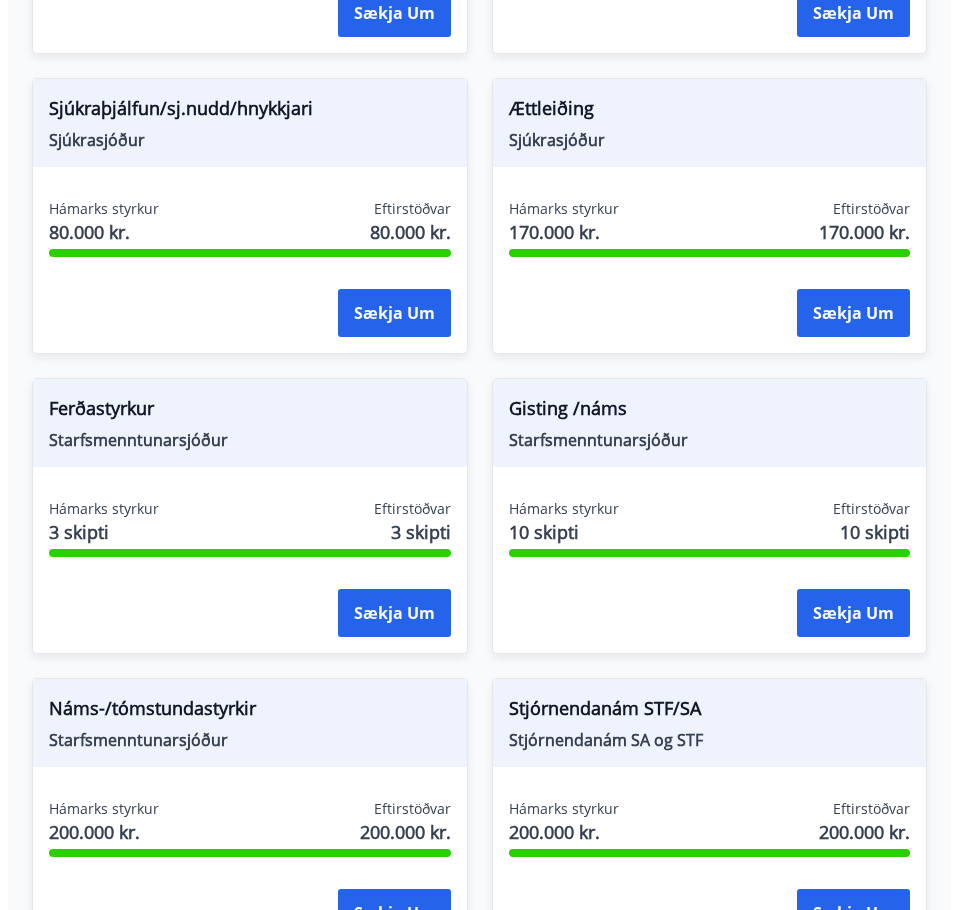 scroll, scrollTop: 2400, scrollLeft: 0, axis: vertical 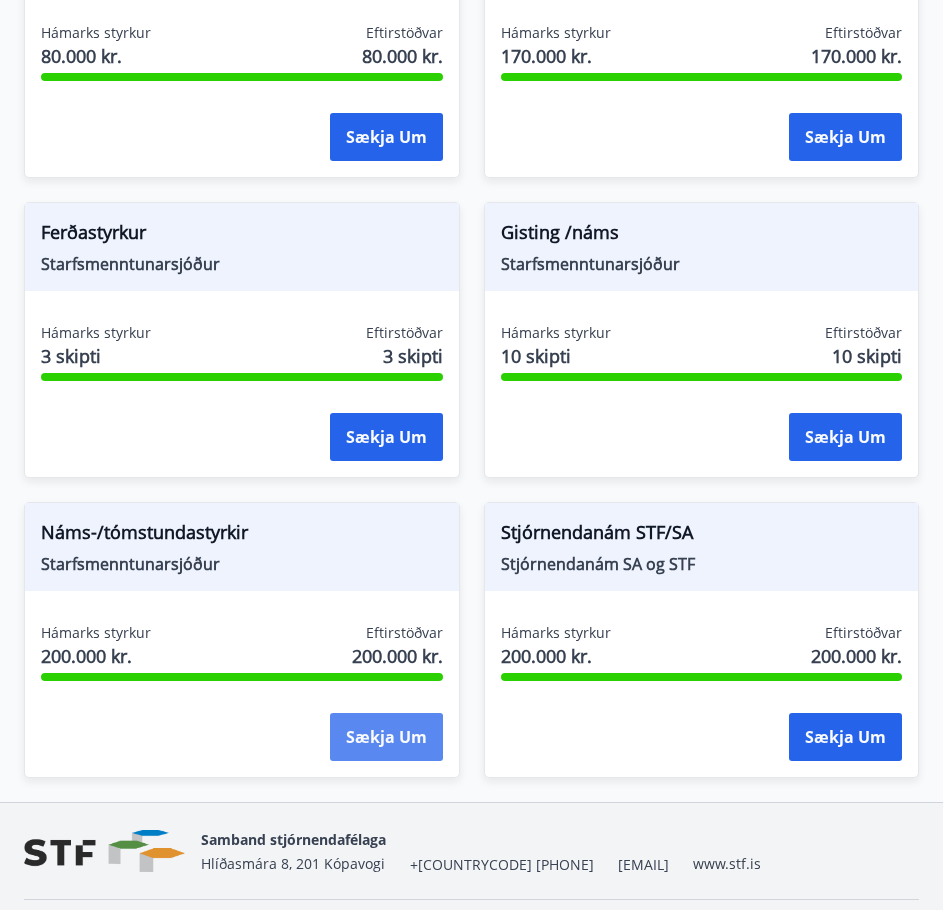 click on "Sækja um" at bounding box center (386, 737) 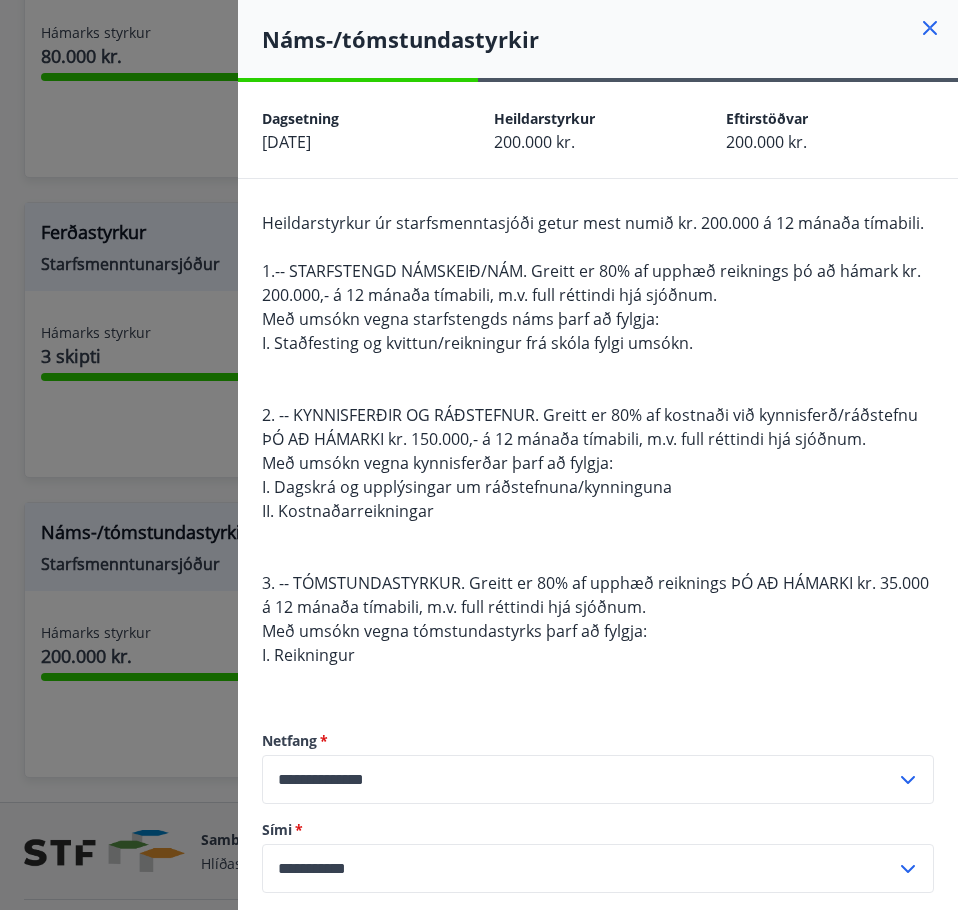 scroll, scrollTop: 500, scrollLeft: 0, axis: vertical 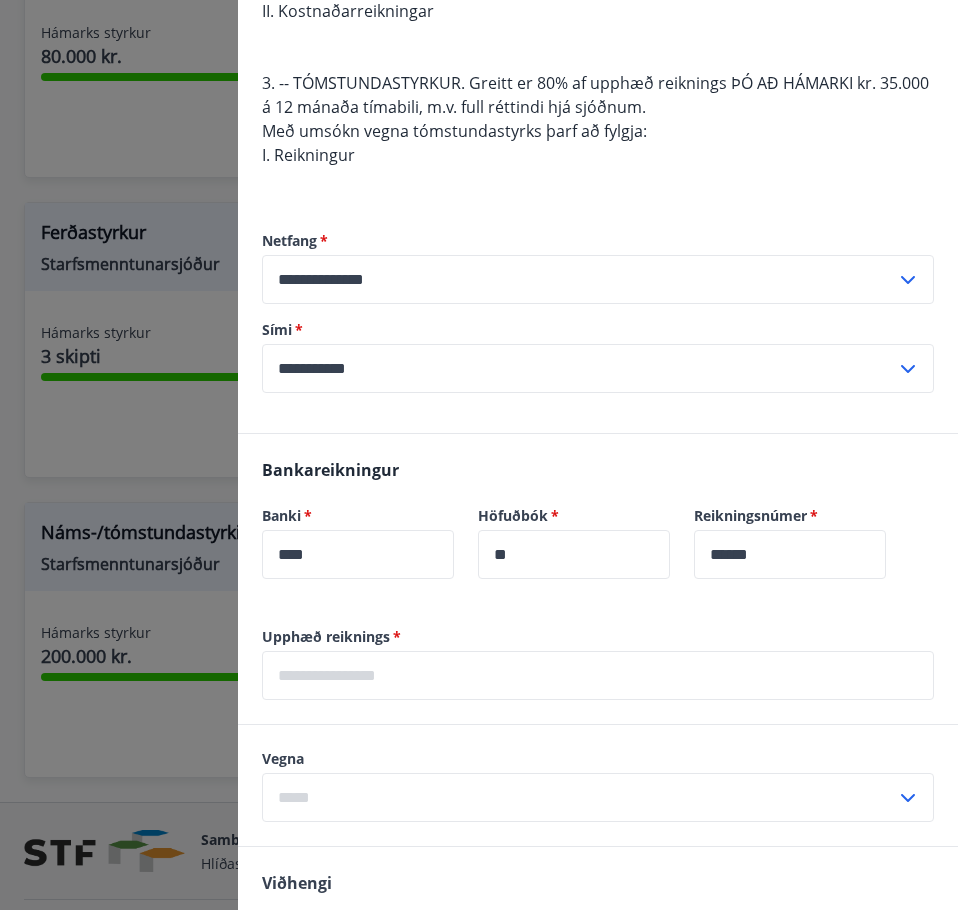 click at bounding box center (598, 675) 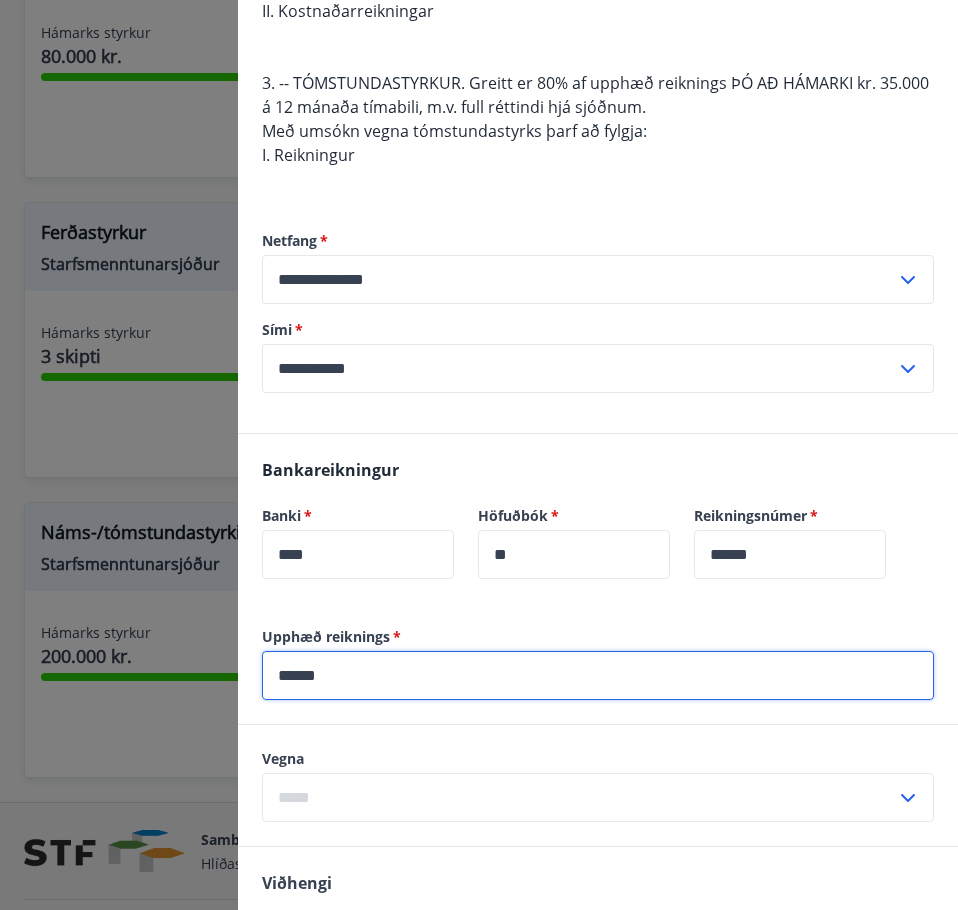 type on "******" 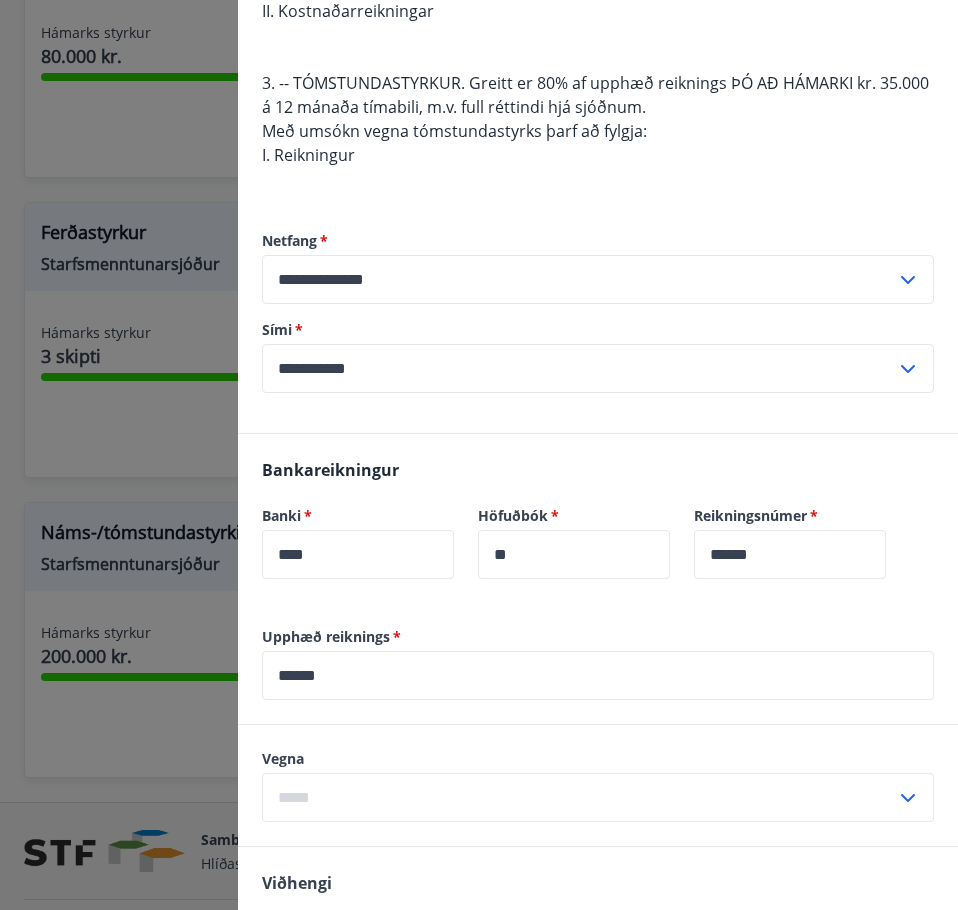 click at bounding box center (579, 797) 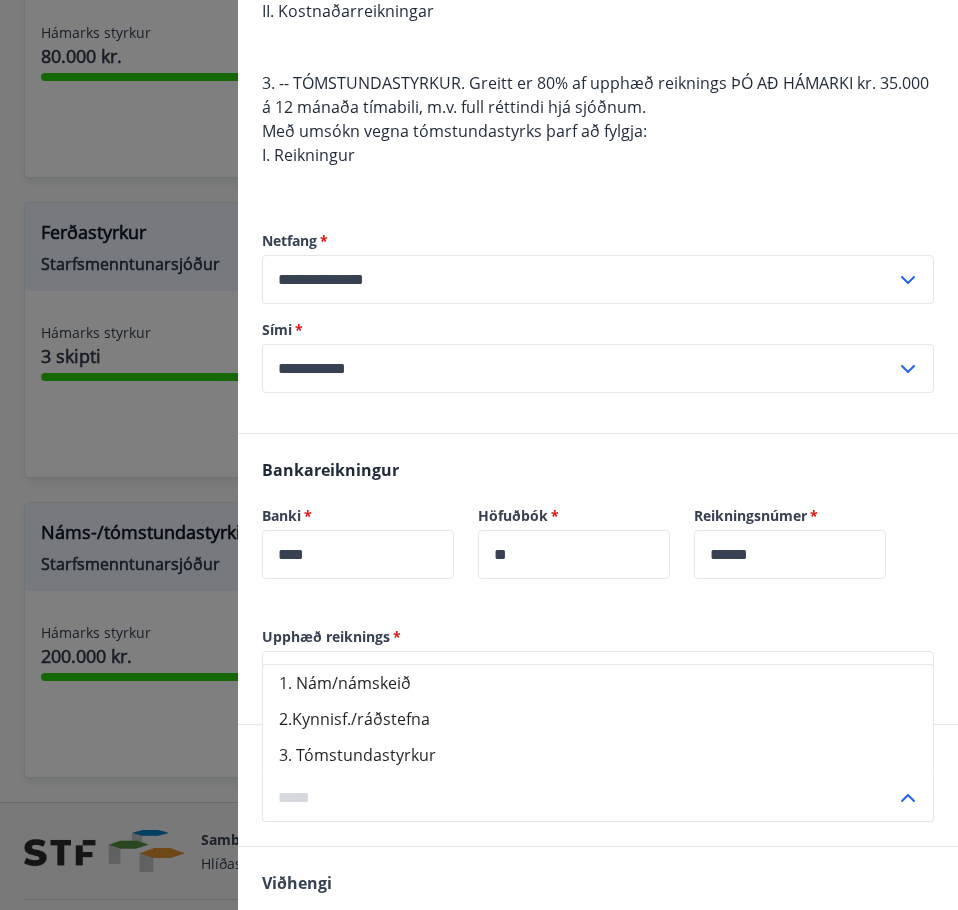 click on "1. Nám/námskeið" at bounding box center (598, 683) 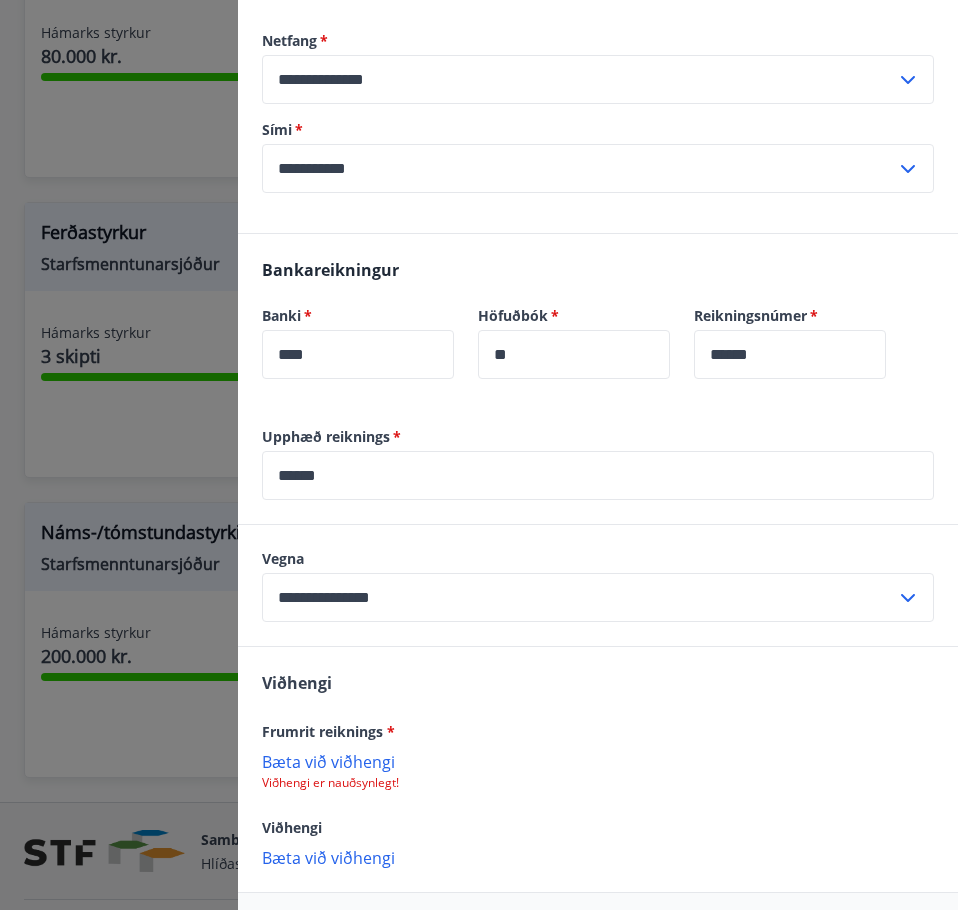 scroll, scrollTop: 781, scrollLeft: 0, axis: vertical 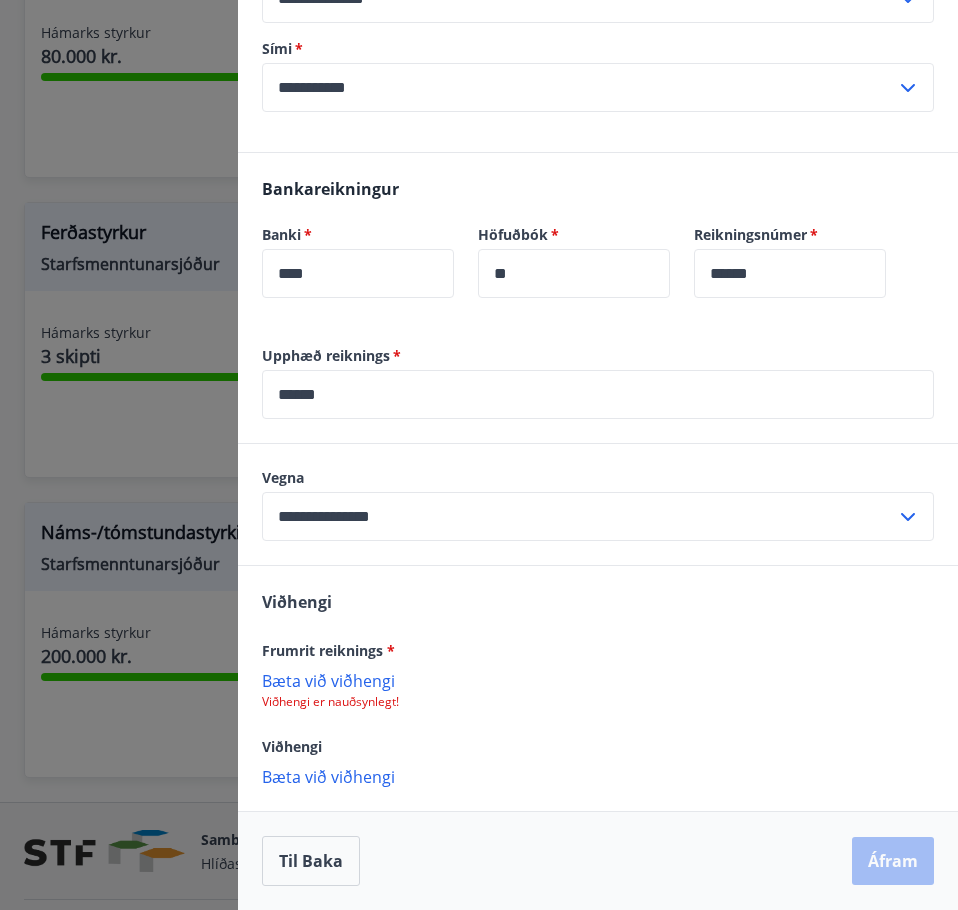 click on "Bæta við viðhengi" at bounding box center [598, 680] 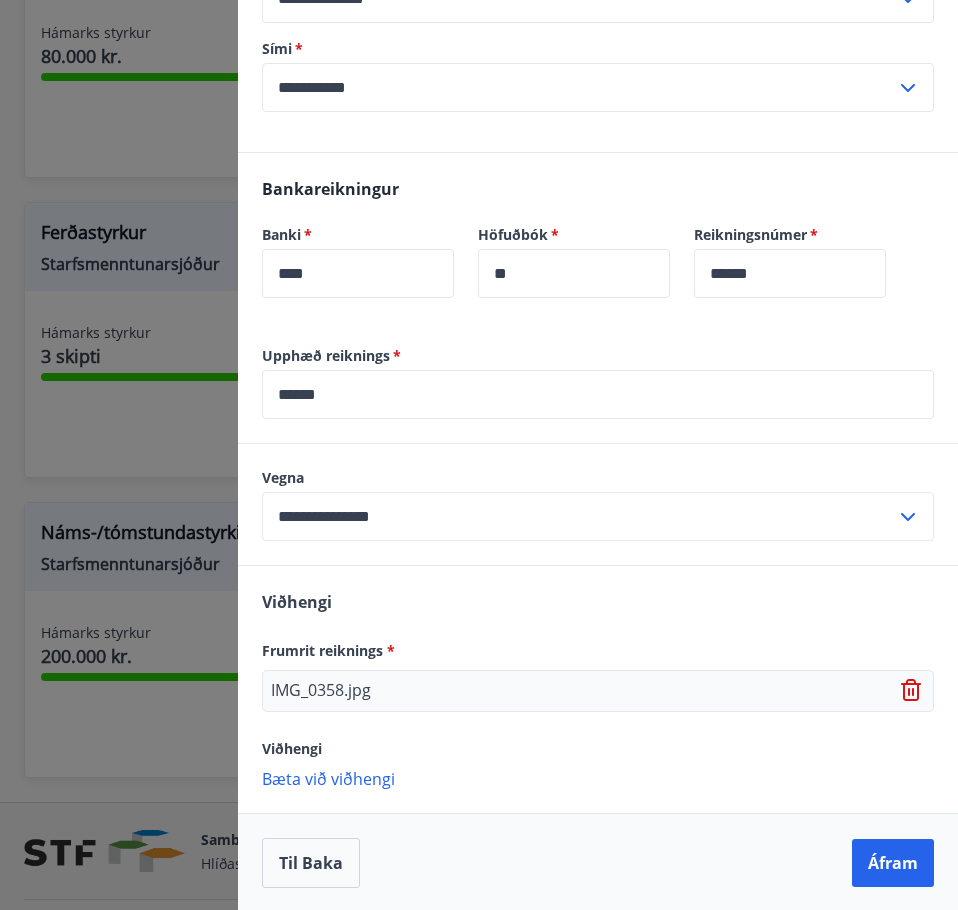 click 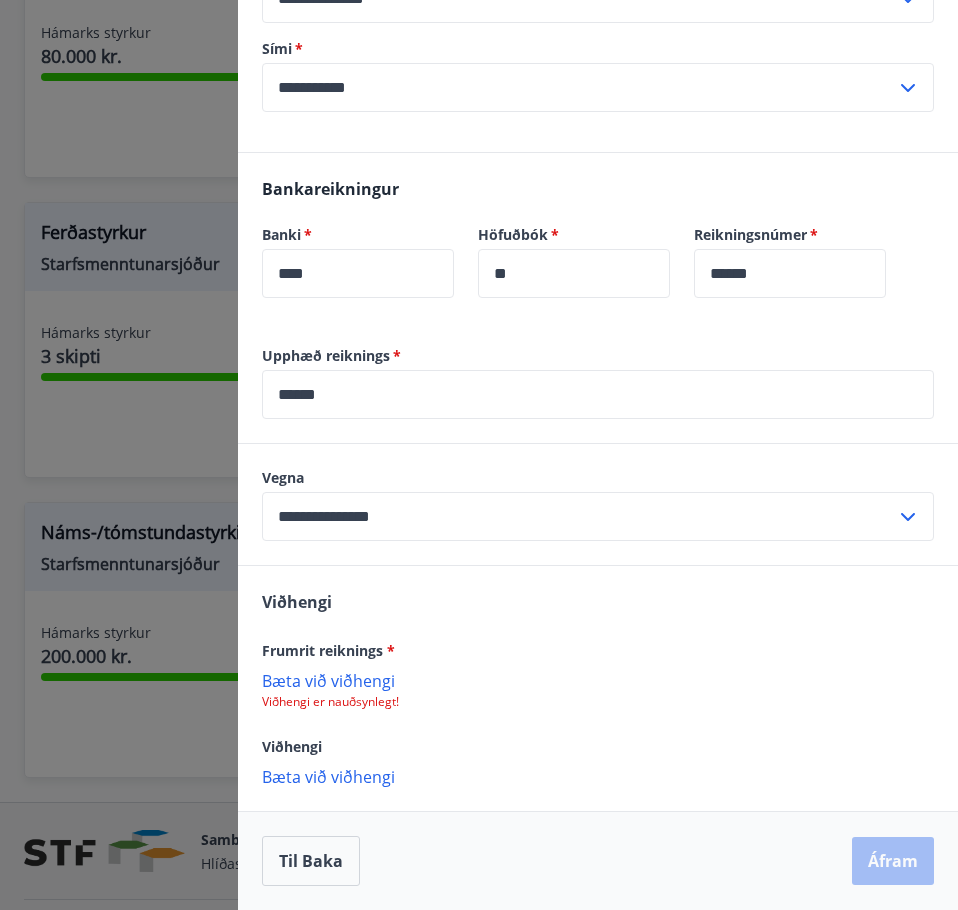 click on "Bæta við viðhengi" at bounding box center (598, 680) 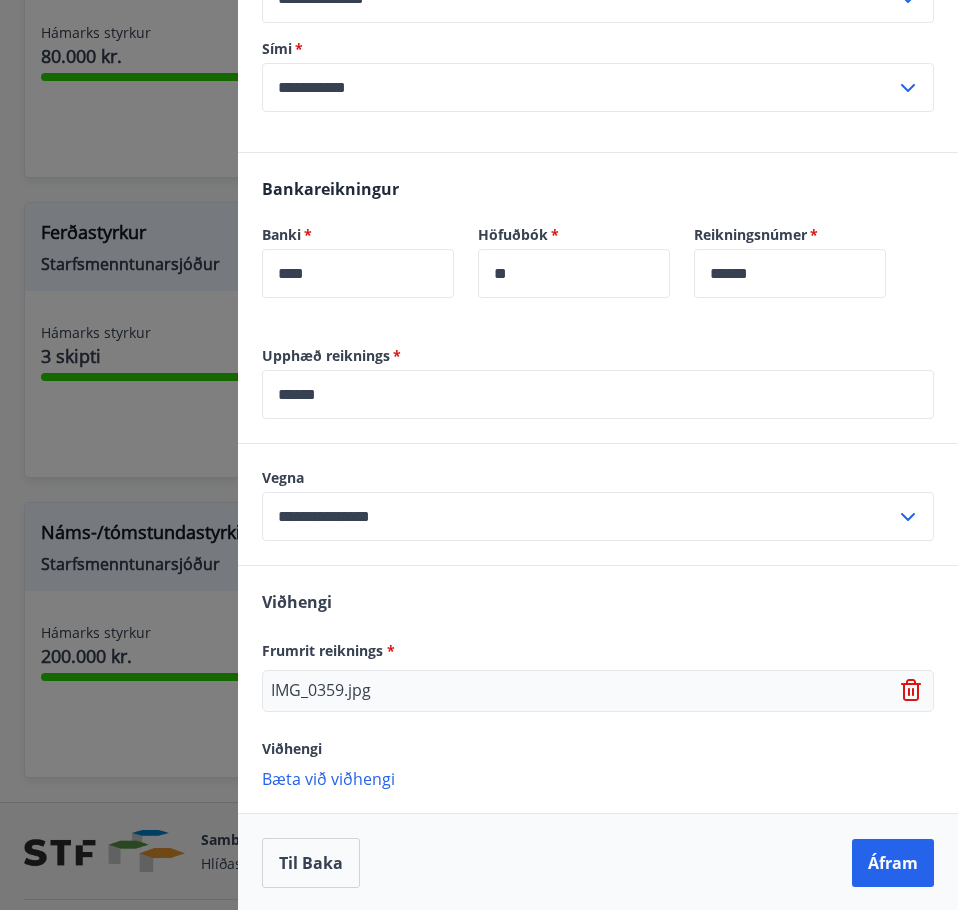 click on "Bæta við viðhengi" at bounding box center [598, 778] 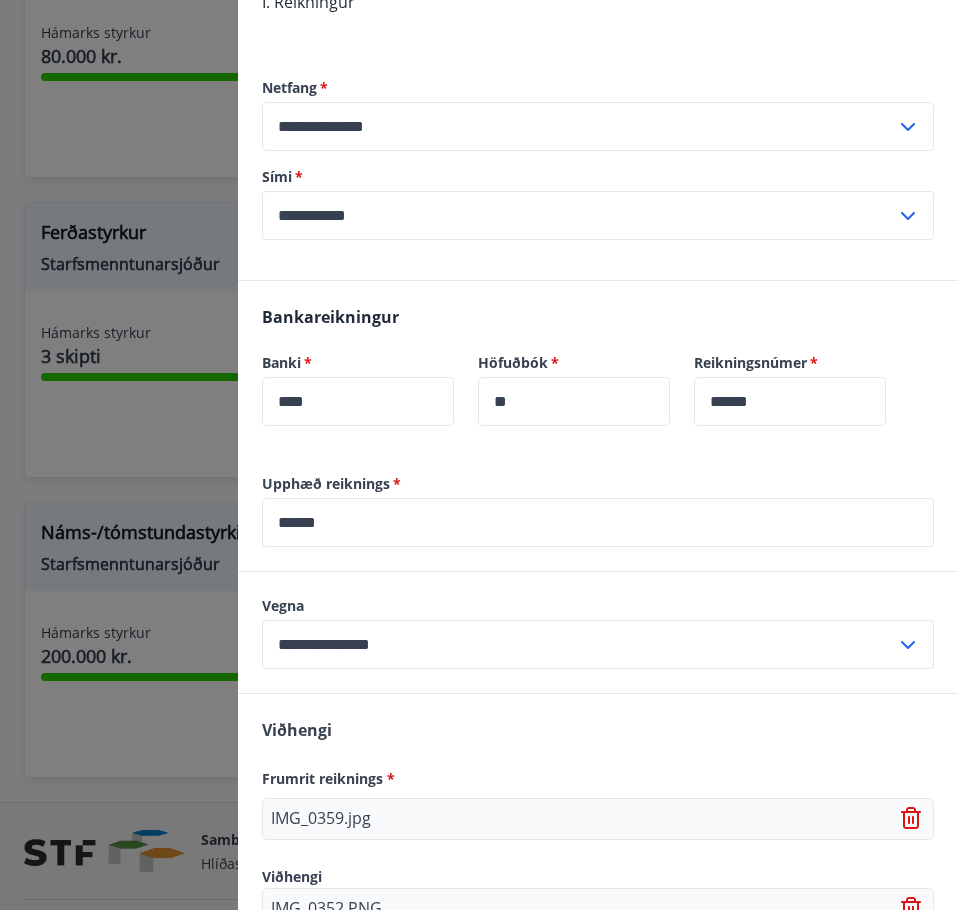 scroll, scrollTop: 1125, scrollLeft: 0, axis: vertical 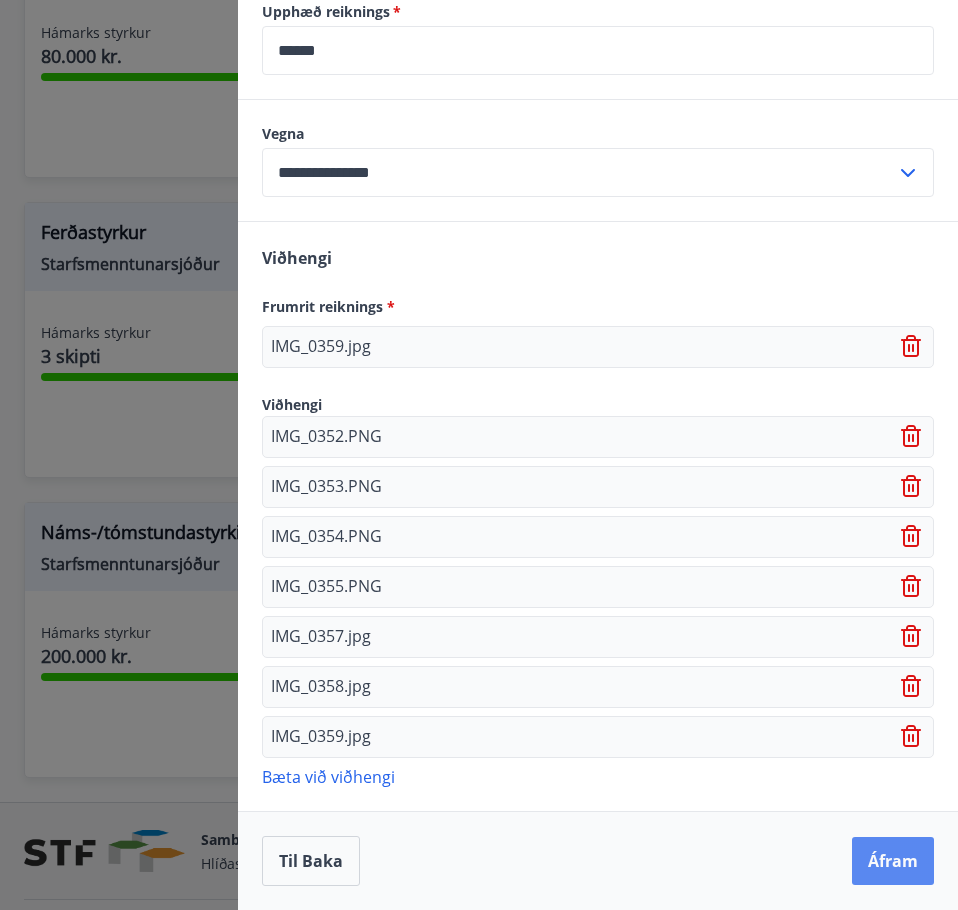 click on "Áfram" at bounding box center [893, 861] 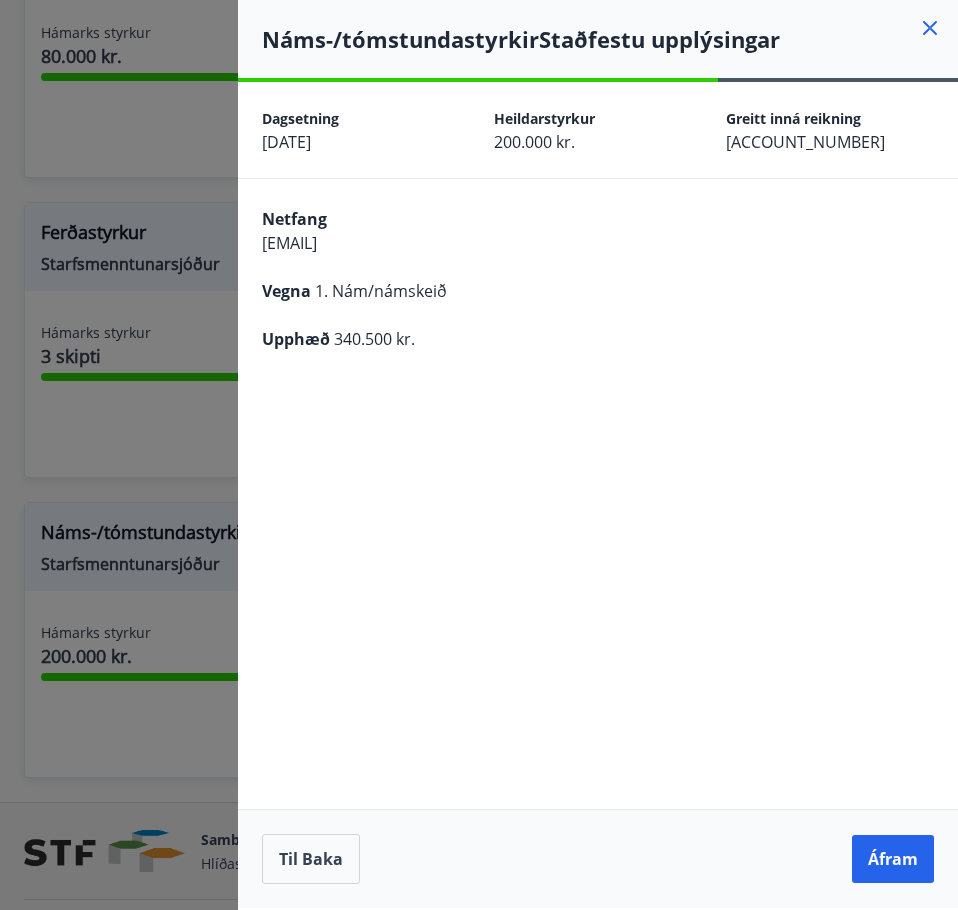 scroll, scrollTop: 0, scrollLeft: 0, axis: both 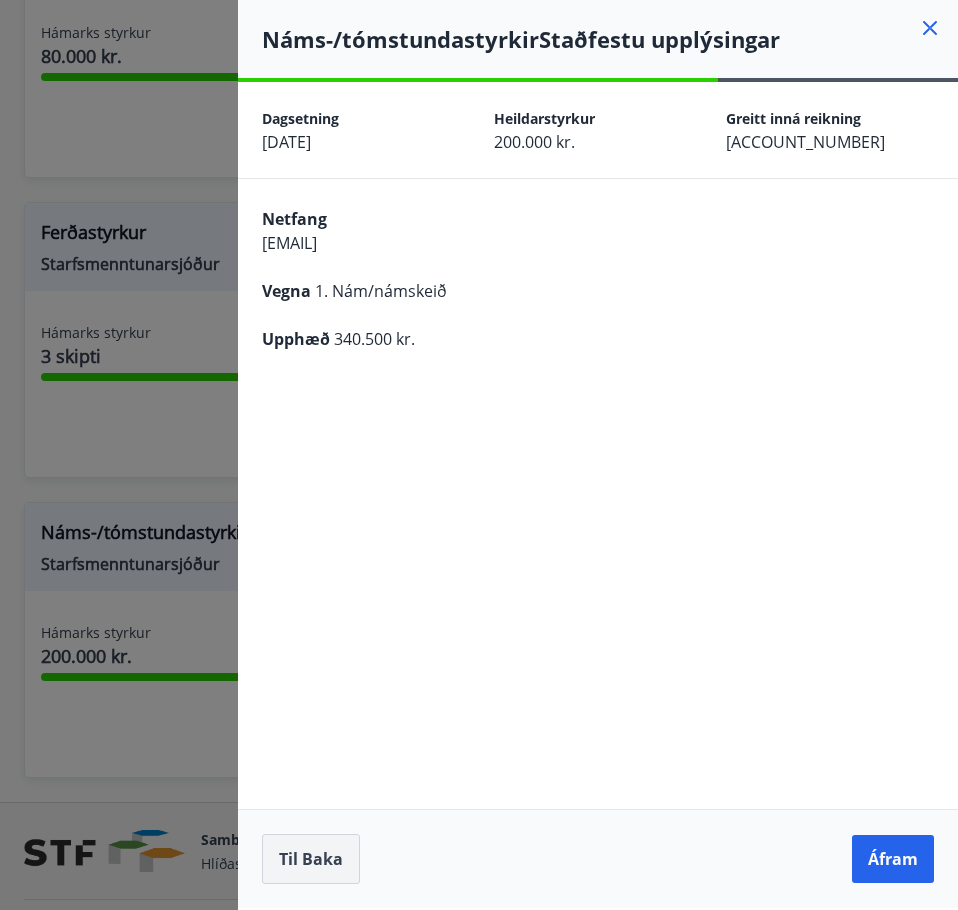 click on "Til baka" at bounding box center [311, 859] 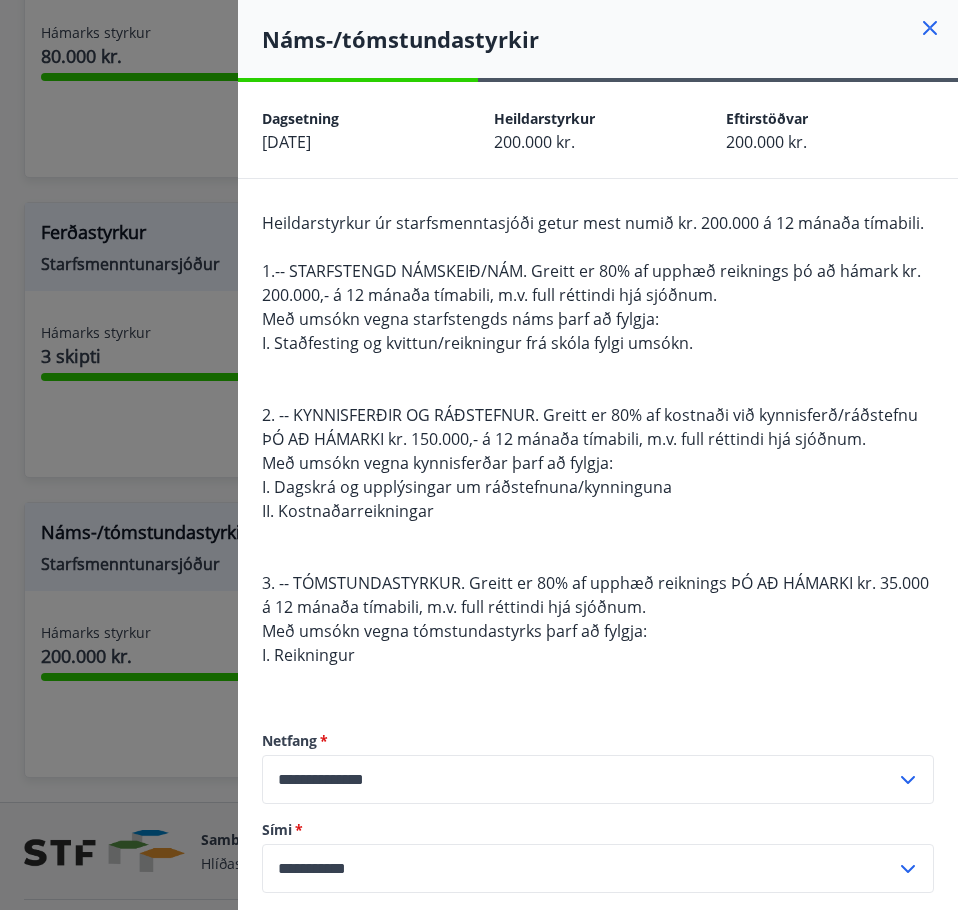 scroll, scrollTop: 600, scrollLeft: 0, axis: vertical 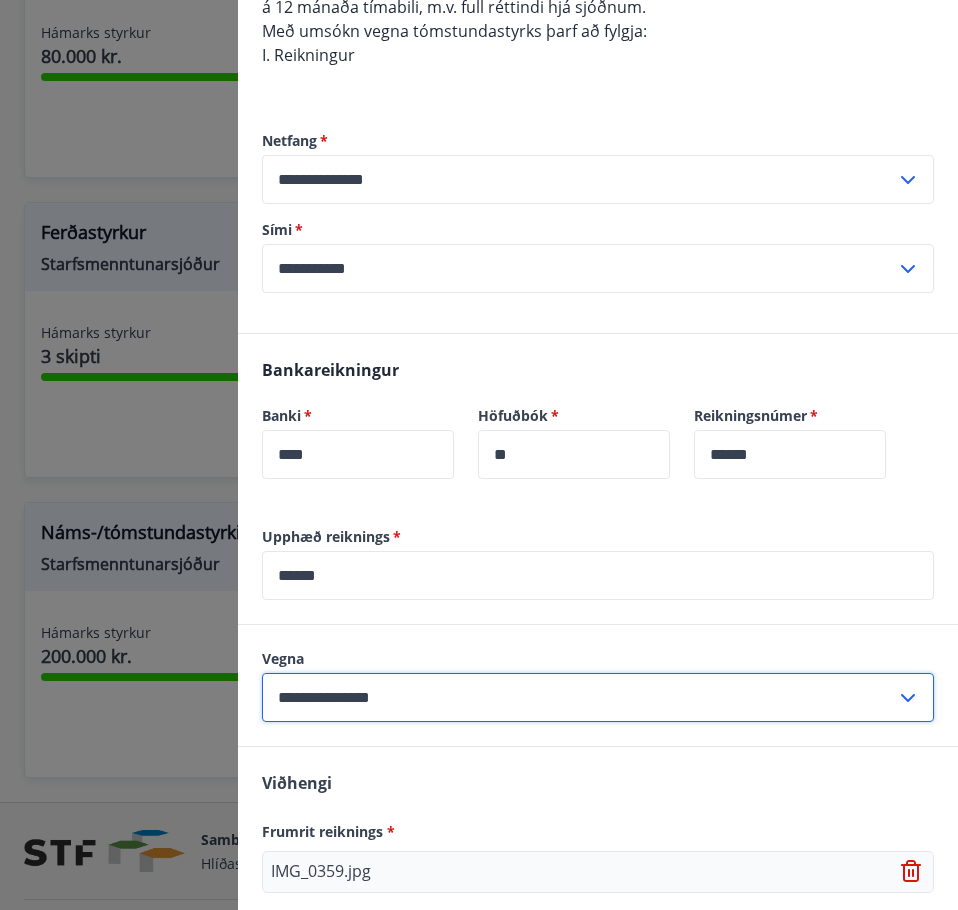 click on "**********" at bounding box center [579, 697] 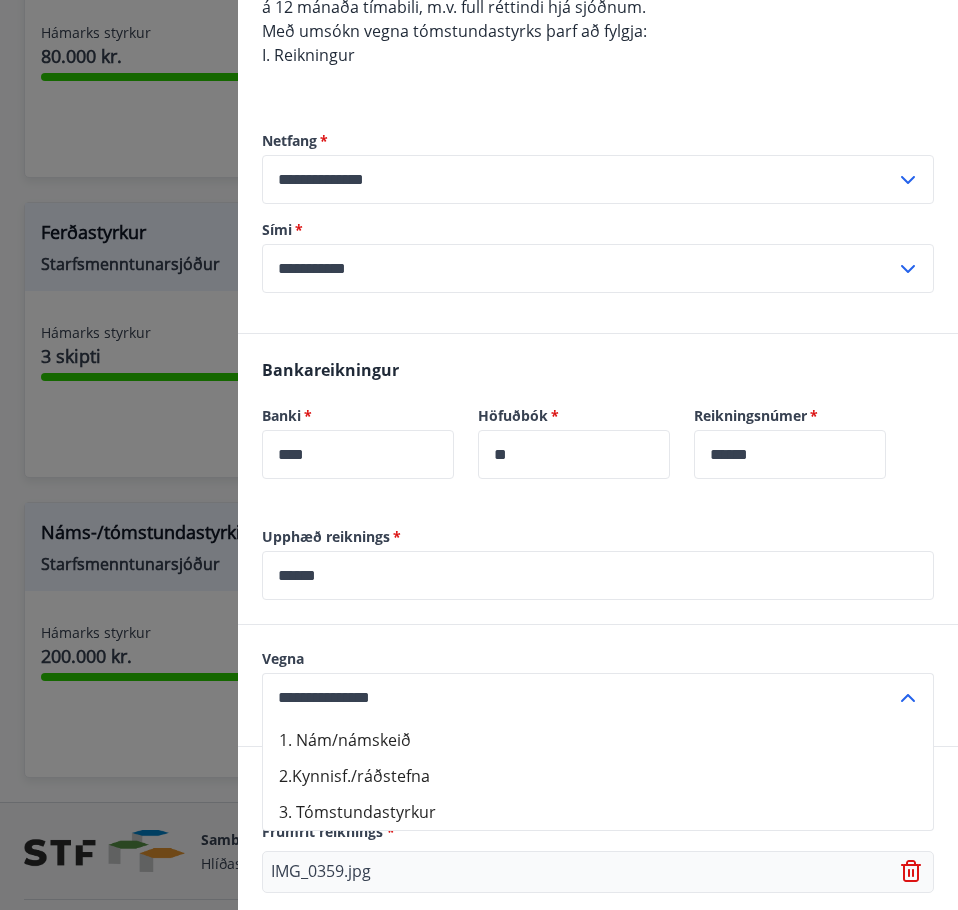 click on "2.Kynnisf./ráðstefna" at bounding box center (598, 776) 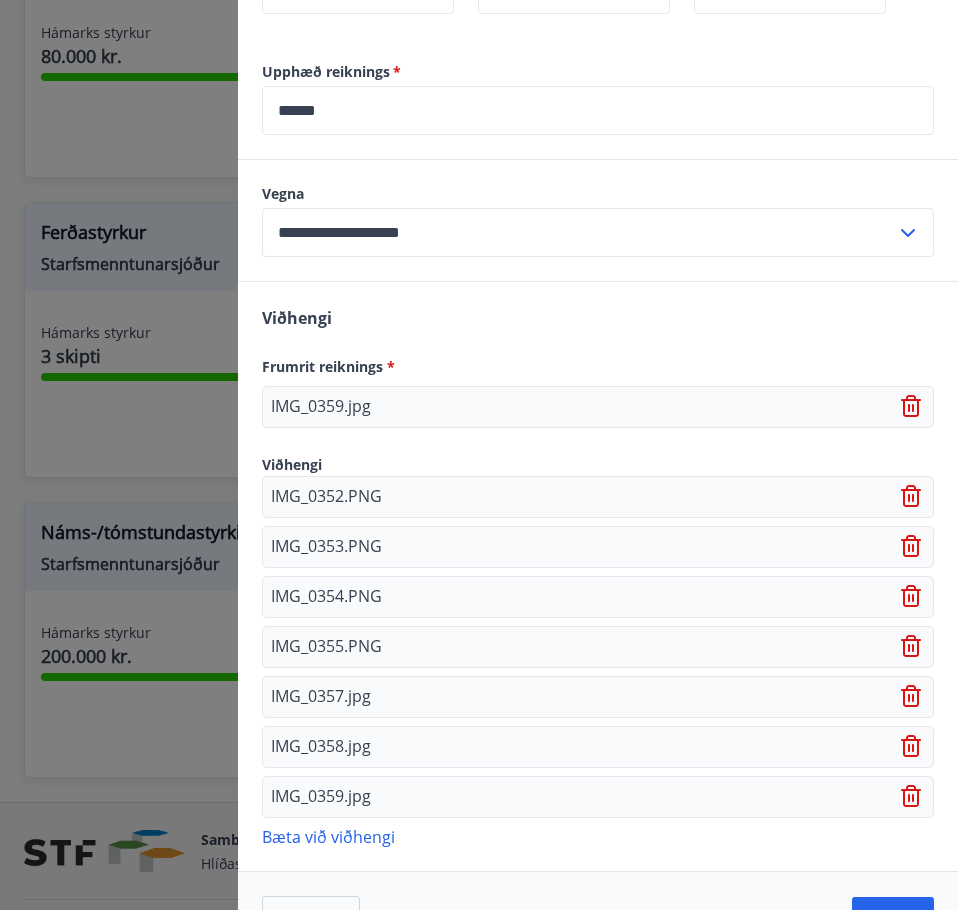 scroll, scrollTop: 1125, scrollLeft: 0, axis: vertical 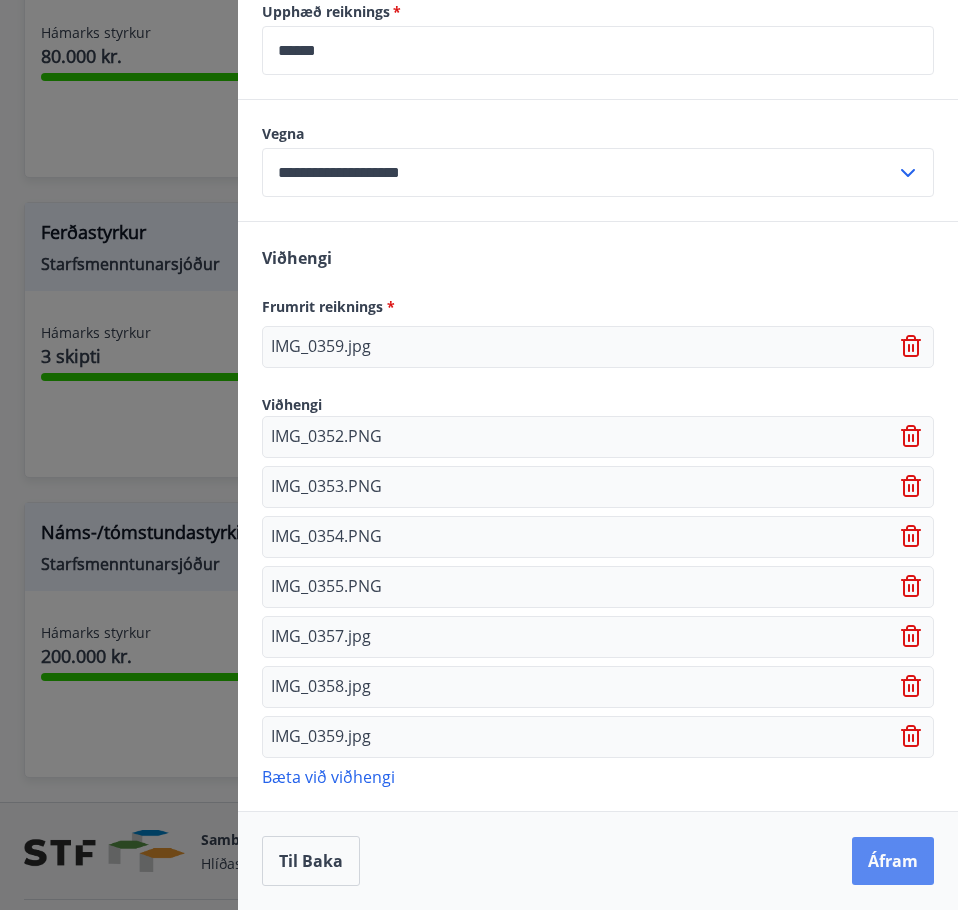 click on "Áfram" at bounding box center [893, 861] 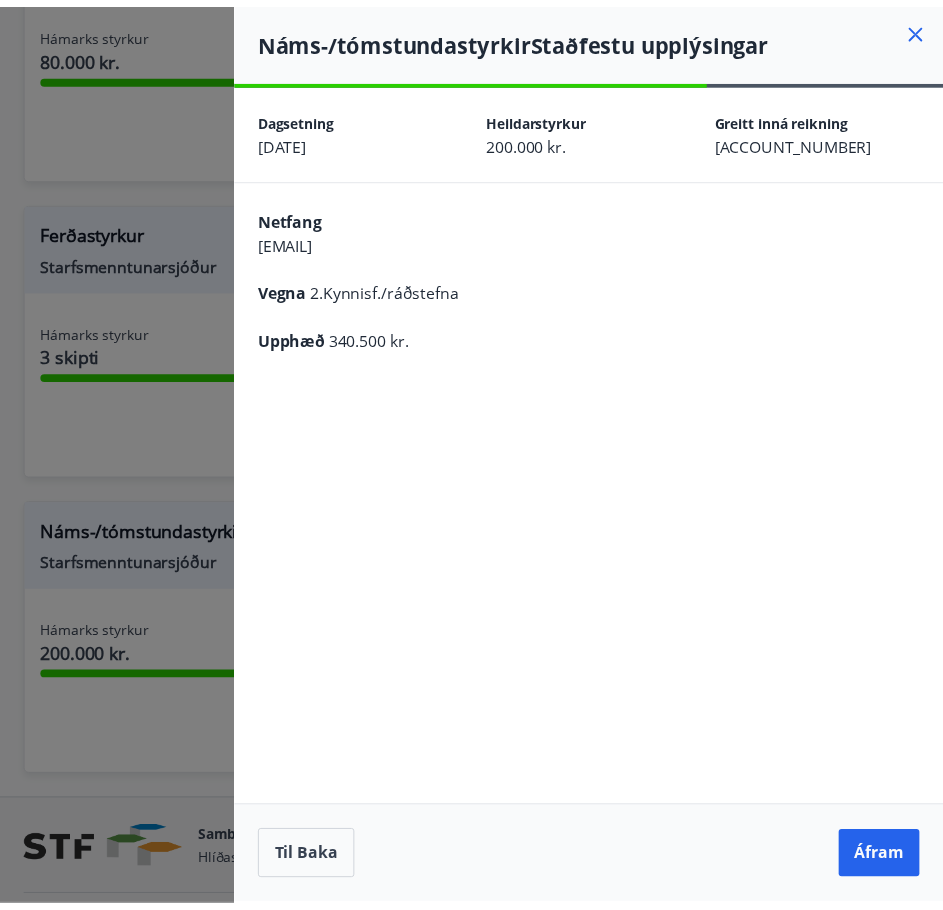 scroll, scrollTop: 0, scrollLeft: 0, axis: both 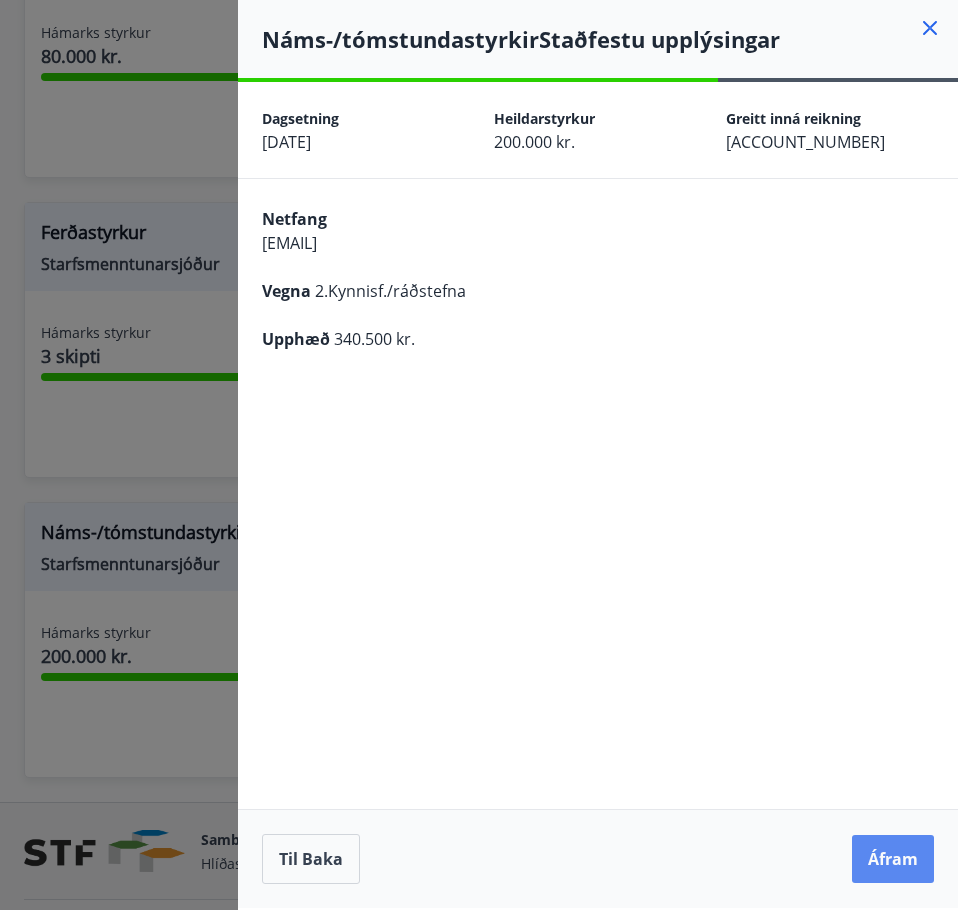click on "Áfram" at bounding box center [893, 859] 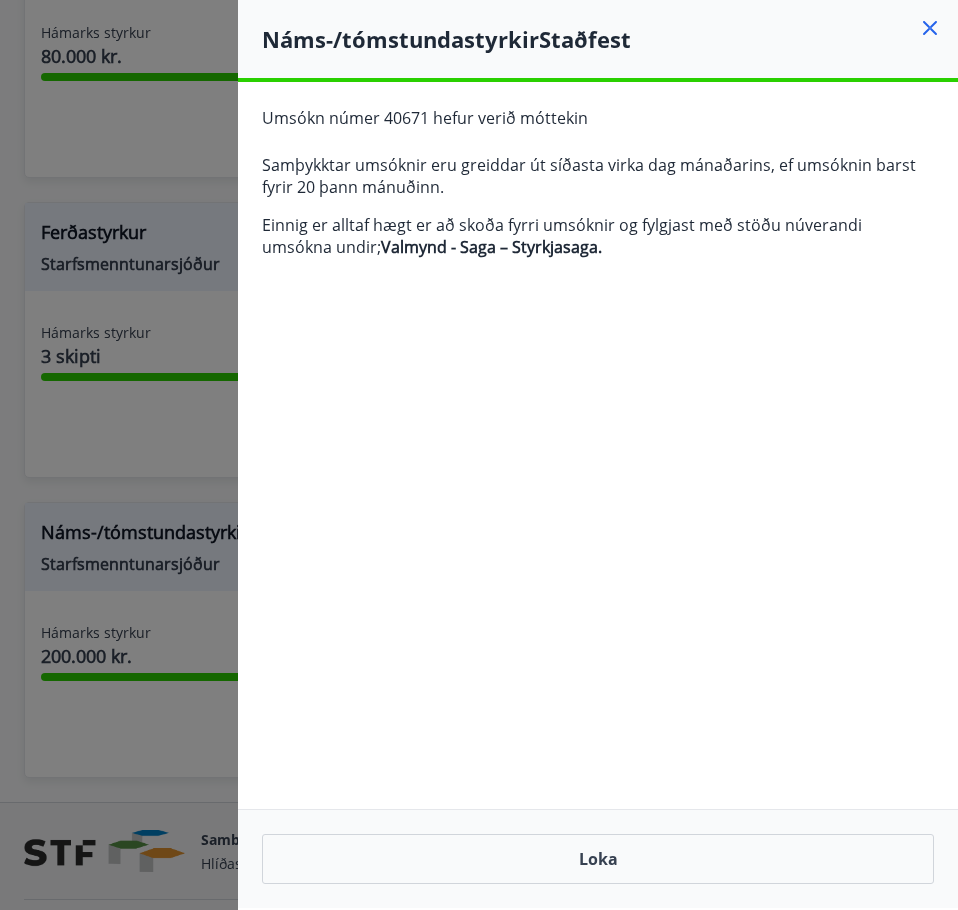 click 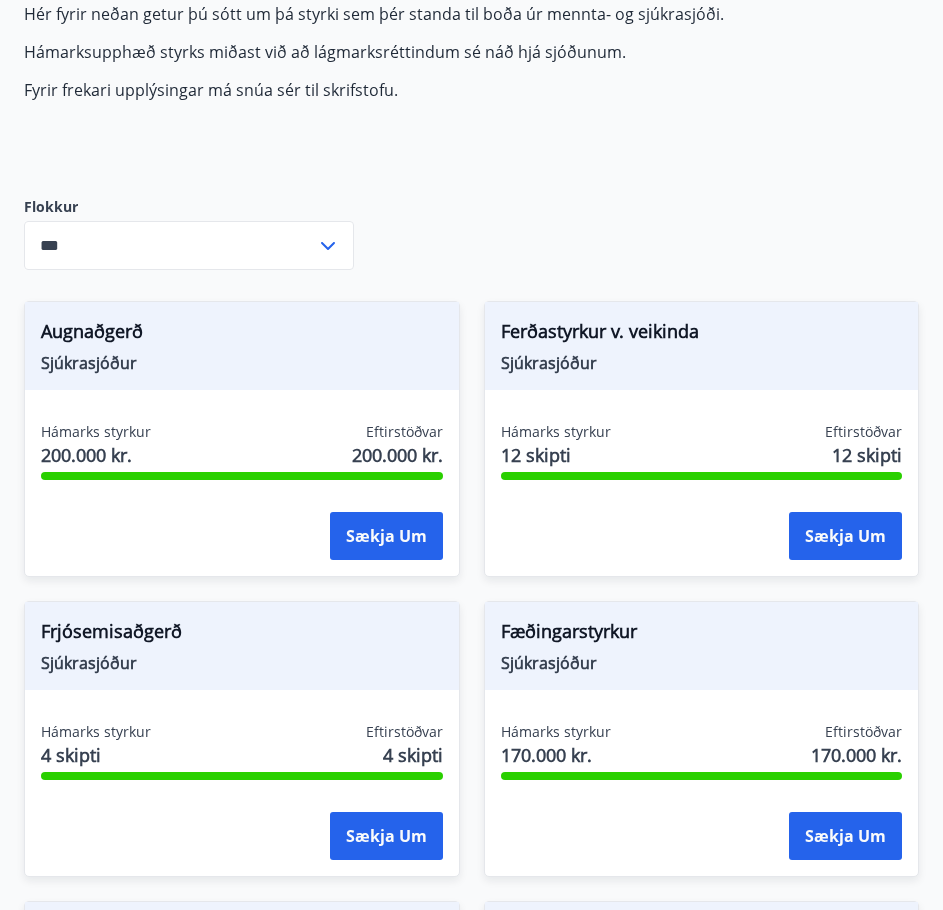 scroll, scrollTop: 200, scrollLeft: 0, axis: vertical 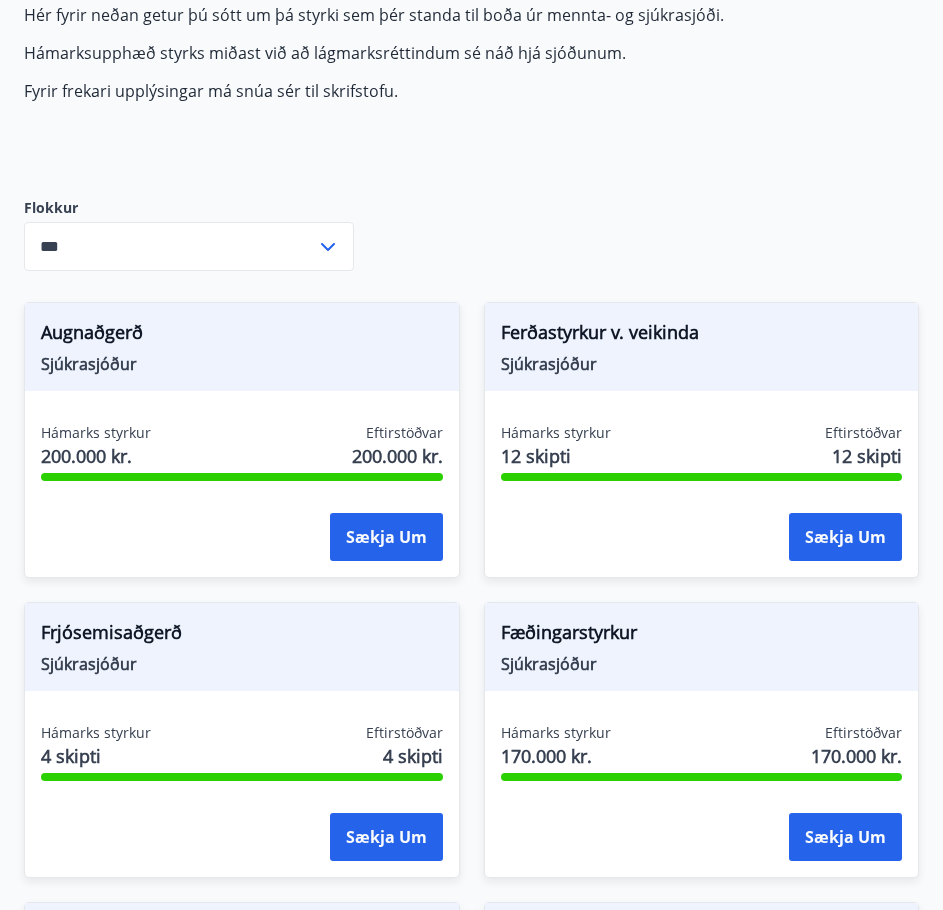 click on "Ferðastyrkur v. veikinda" at bounding box center [702, 336] 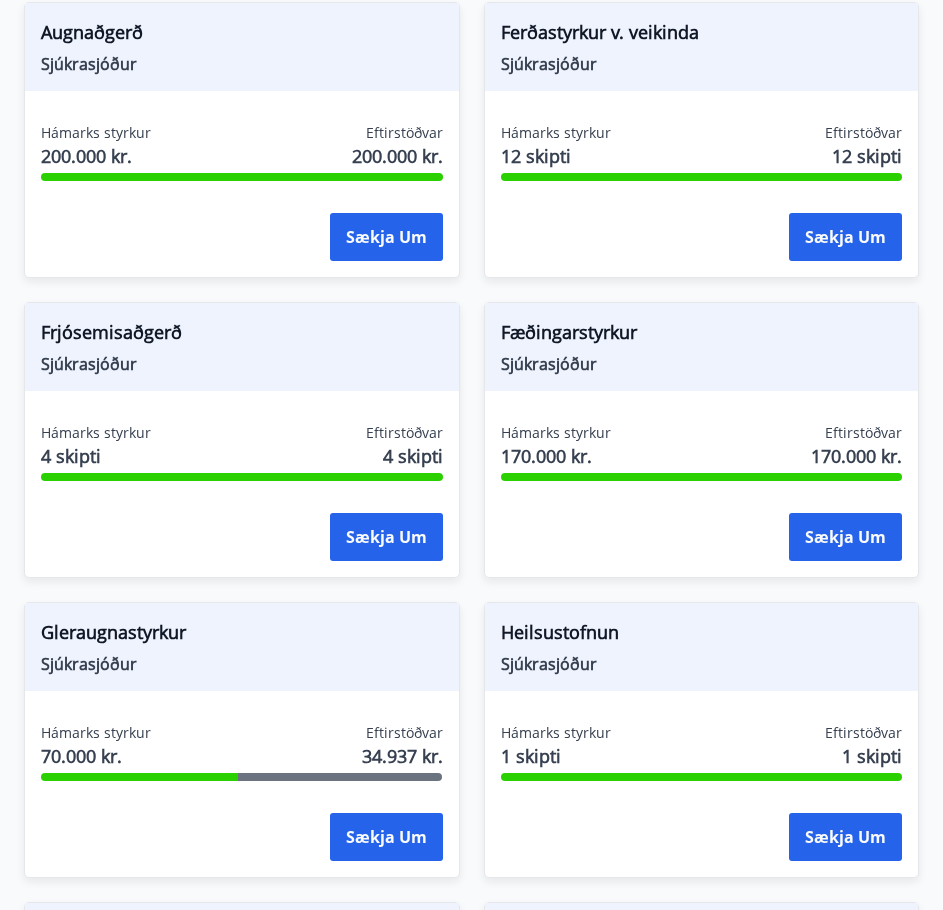 scroll, scrollTop: 0, scrollLeft: 0, axis: both 